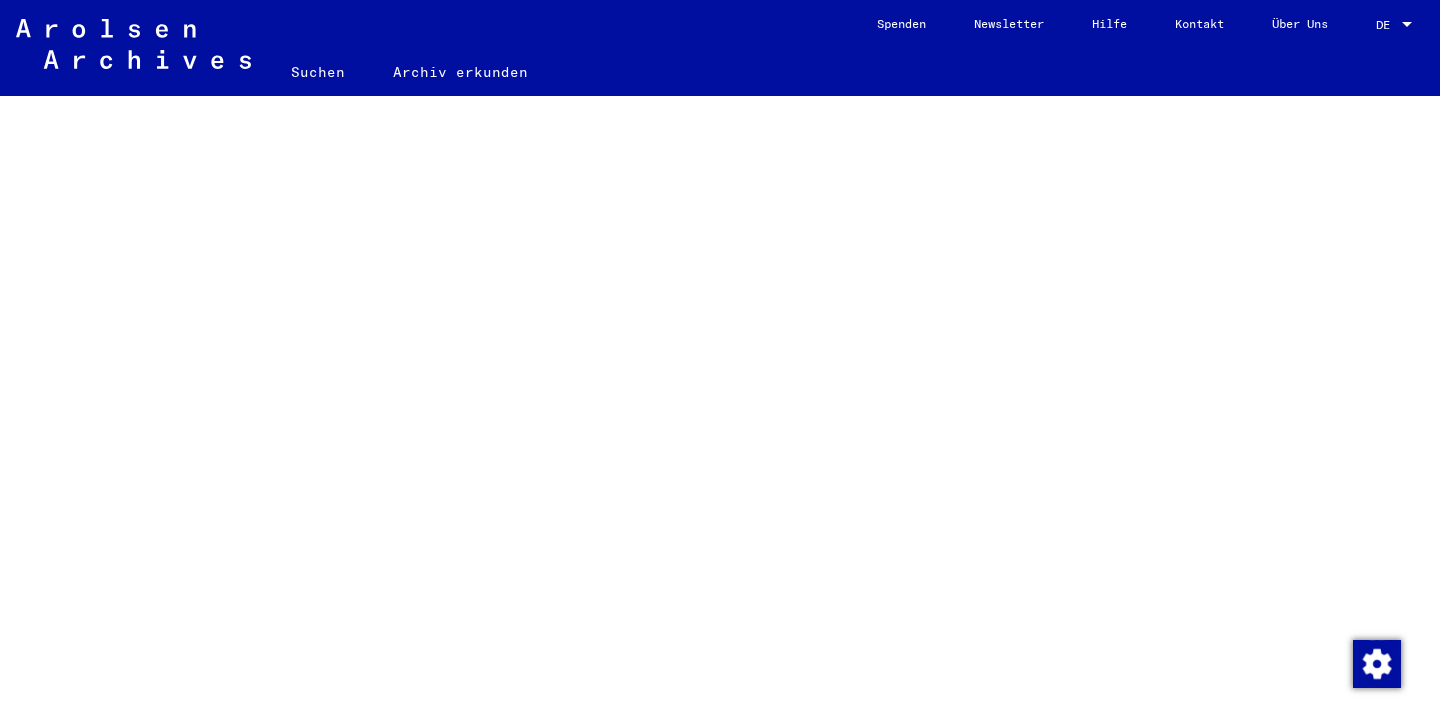 scroll, scrollTop: 0, scrollLeft: 0, axis: both 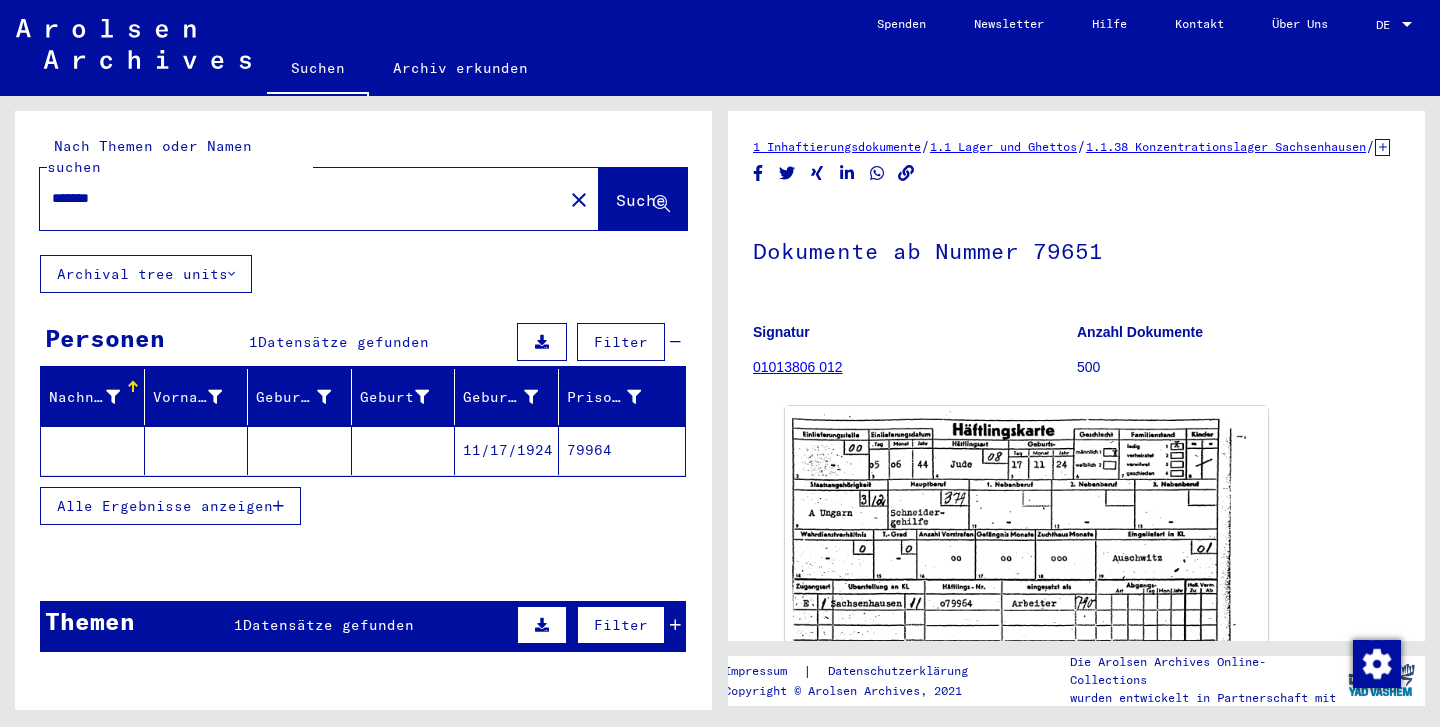click on "close" 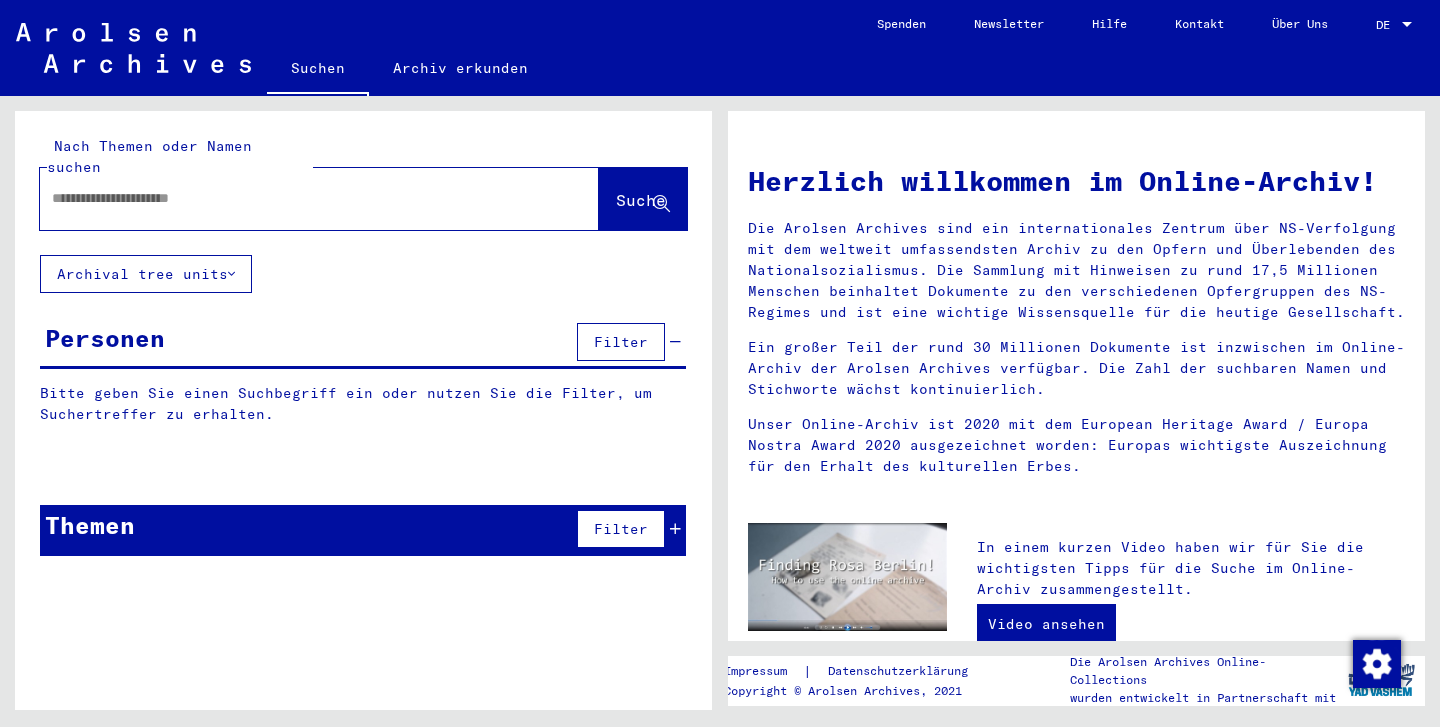 scroll, scrollTop: 0, scrollLeft: 0, axis: both 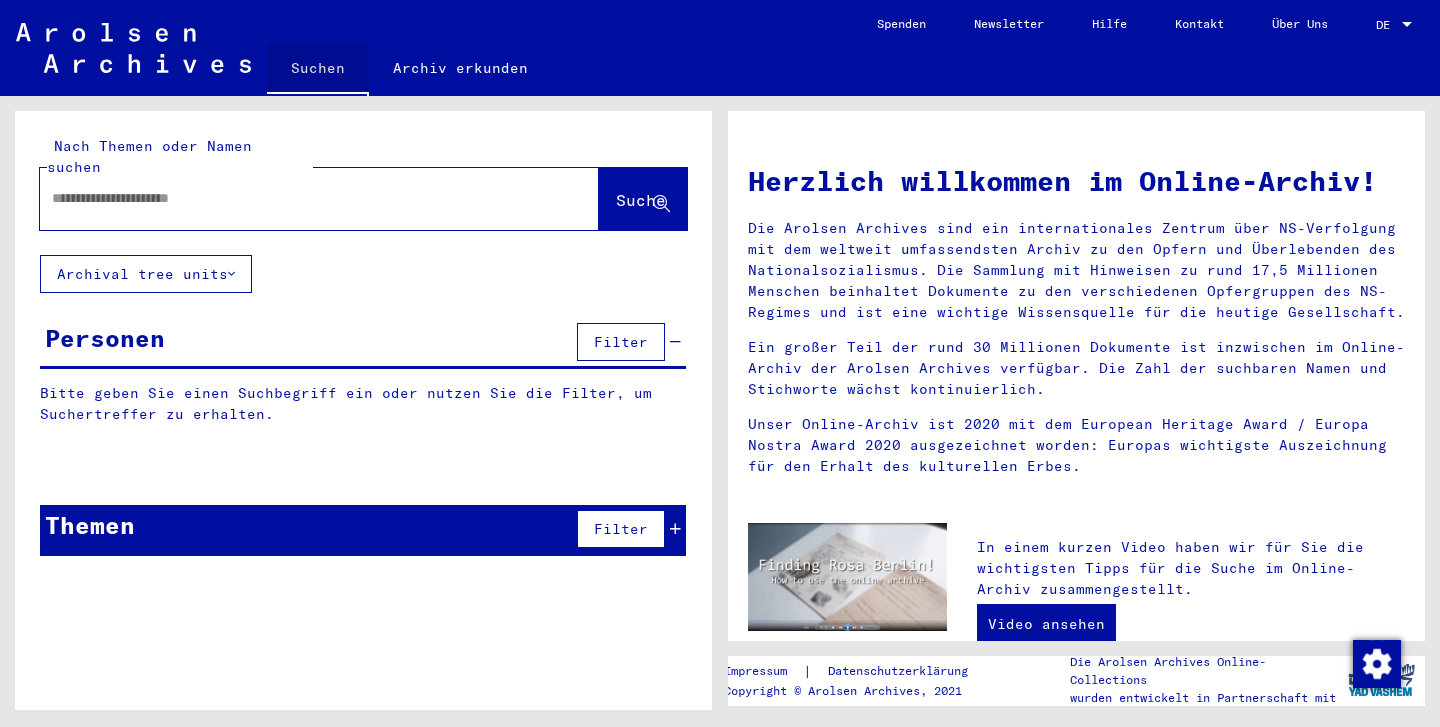 click on "Suchen" 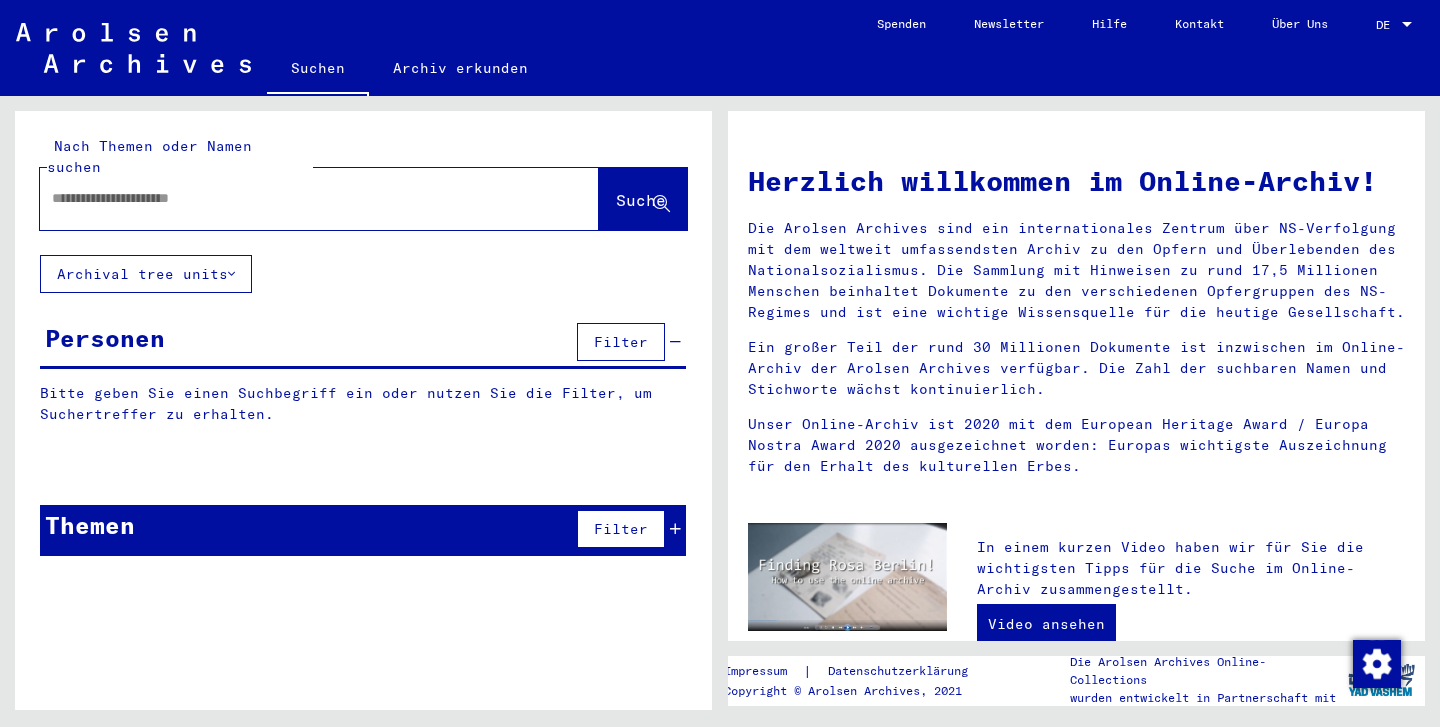 click 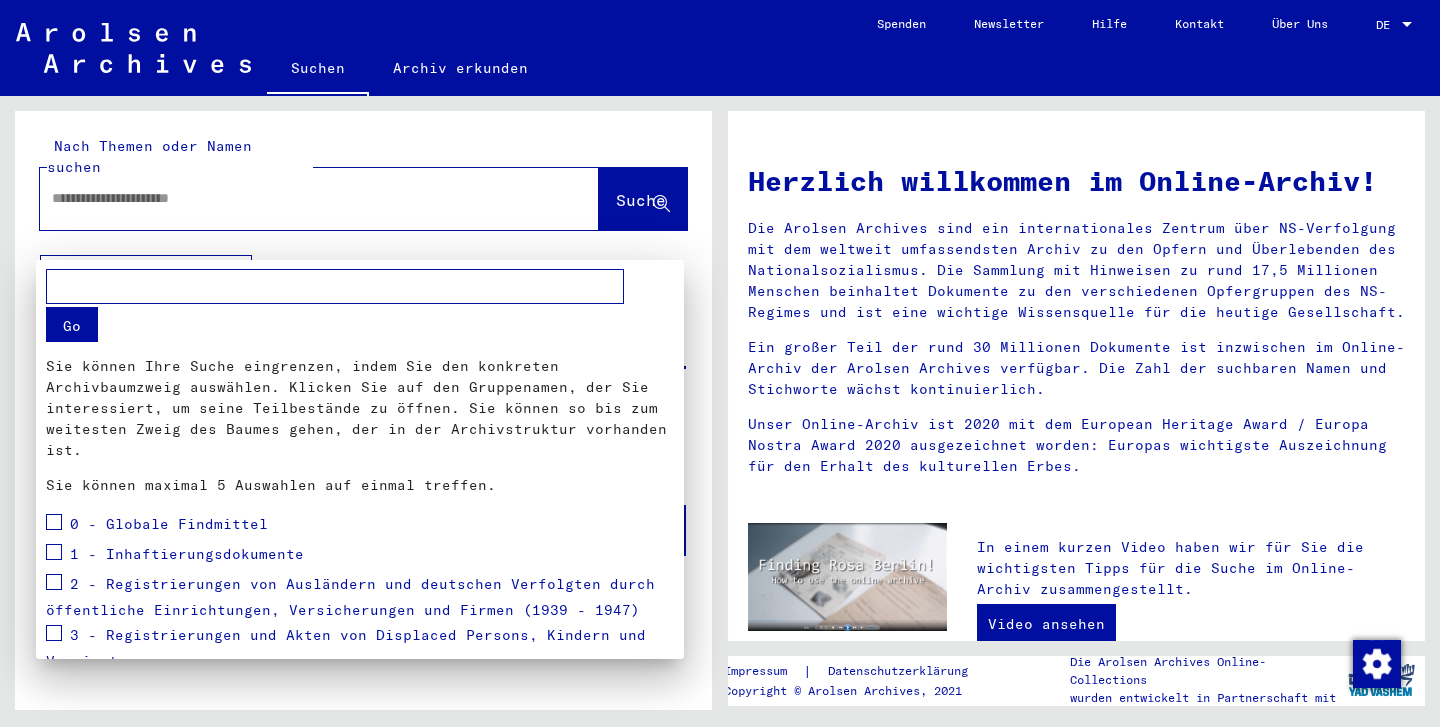 click at bounding box center (720, 363) 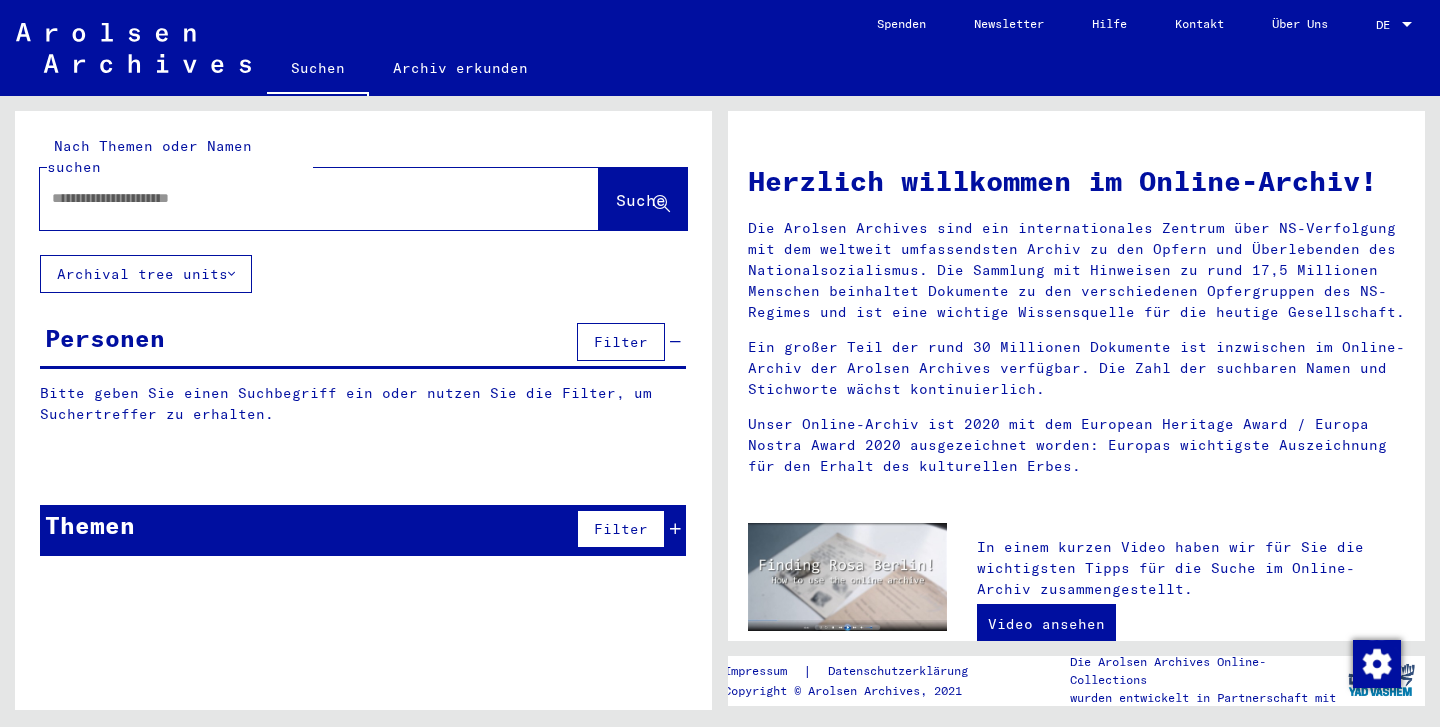 click on "Filter" at bounding box center [621, 342] 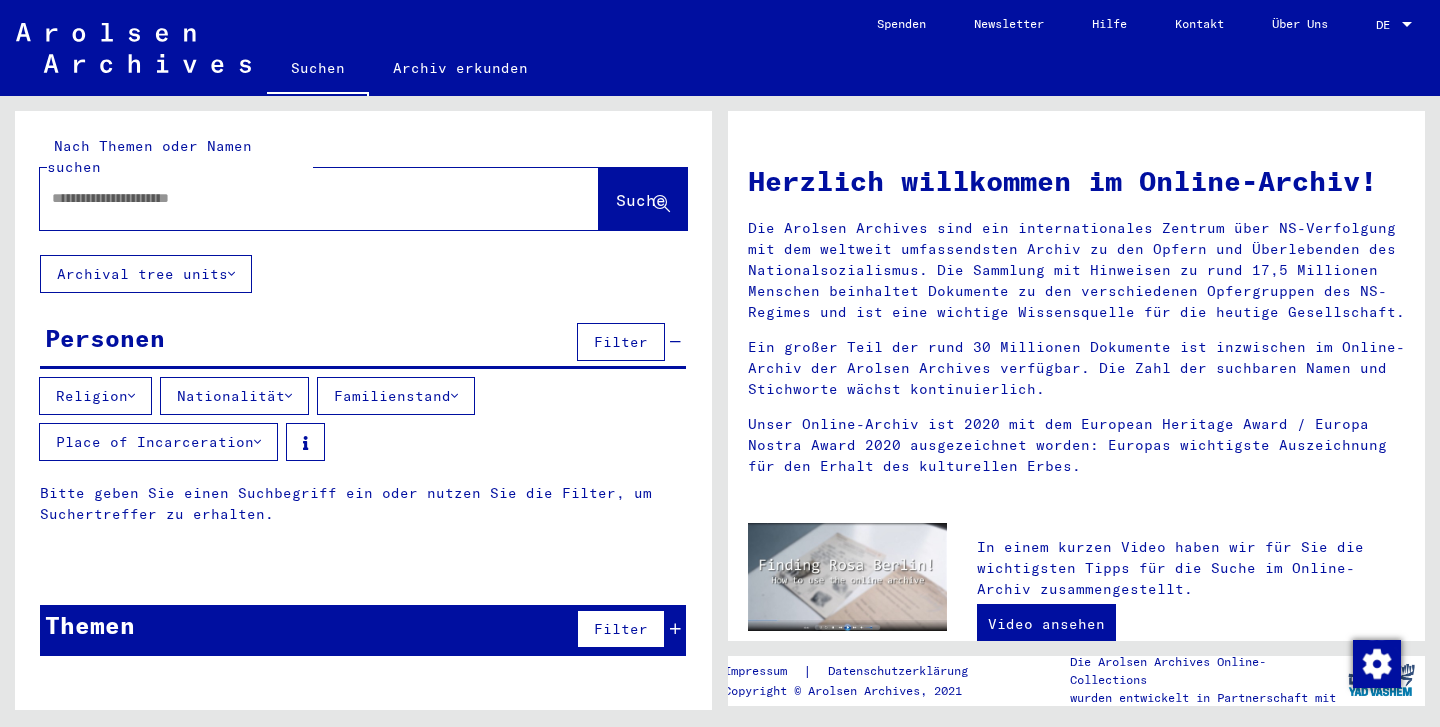 click at bounding box center [295, 198] 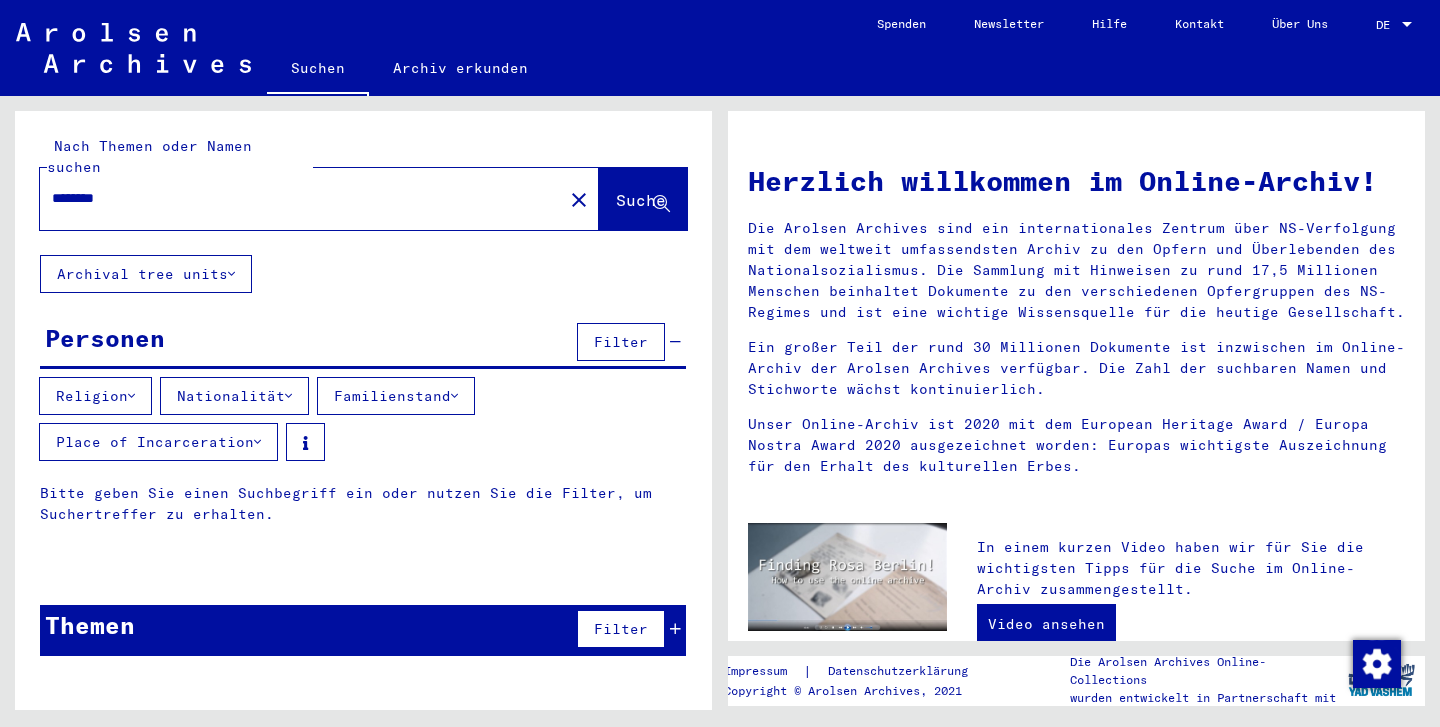 type on "********" 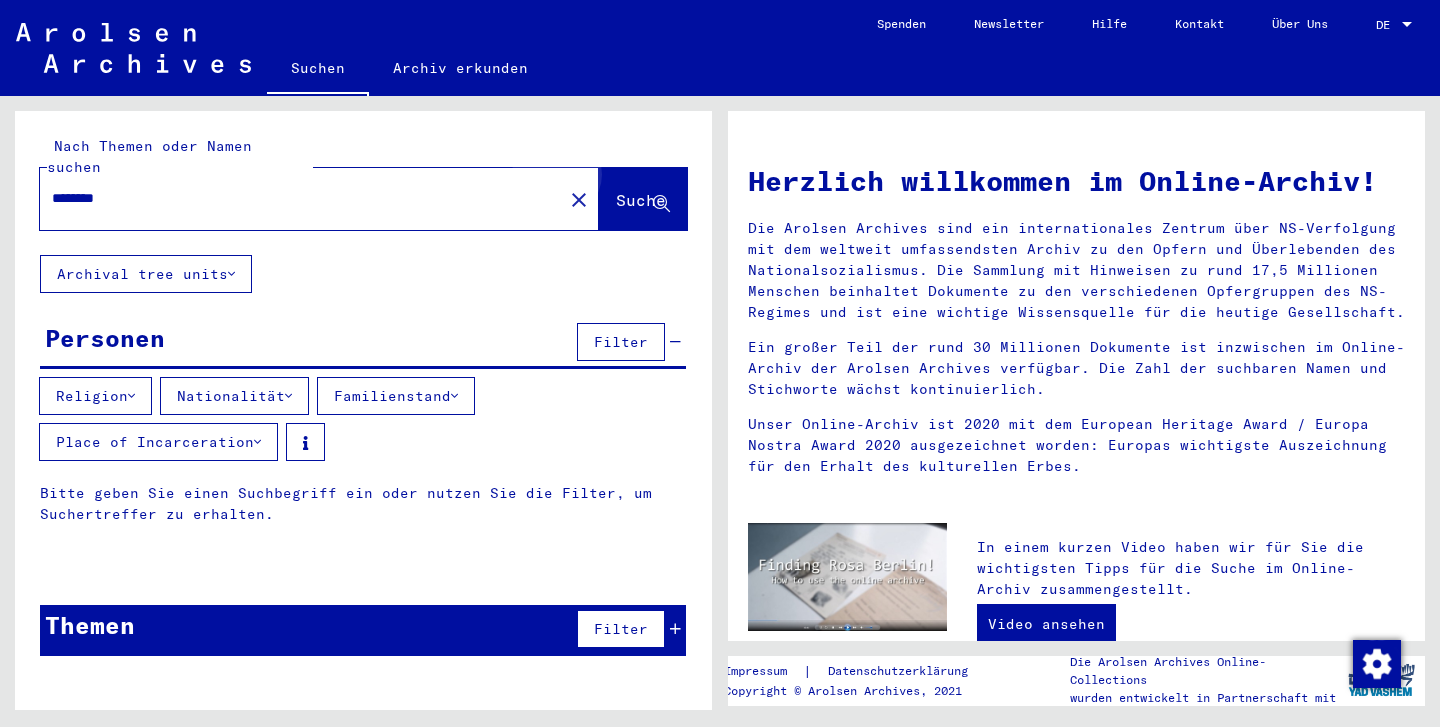click on "Suche" 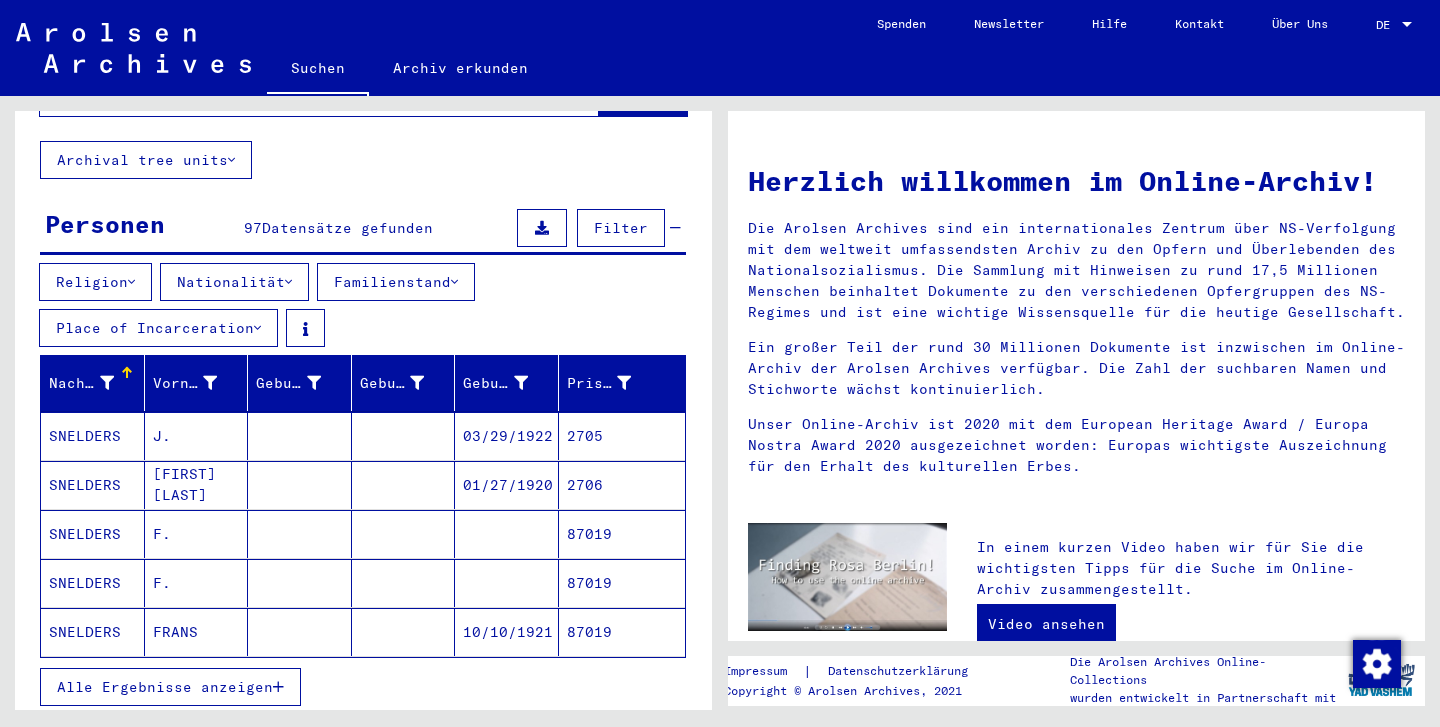 scroll, scrollTop: 177, scrollLeft: 0, axis: vertical 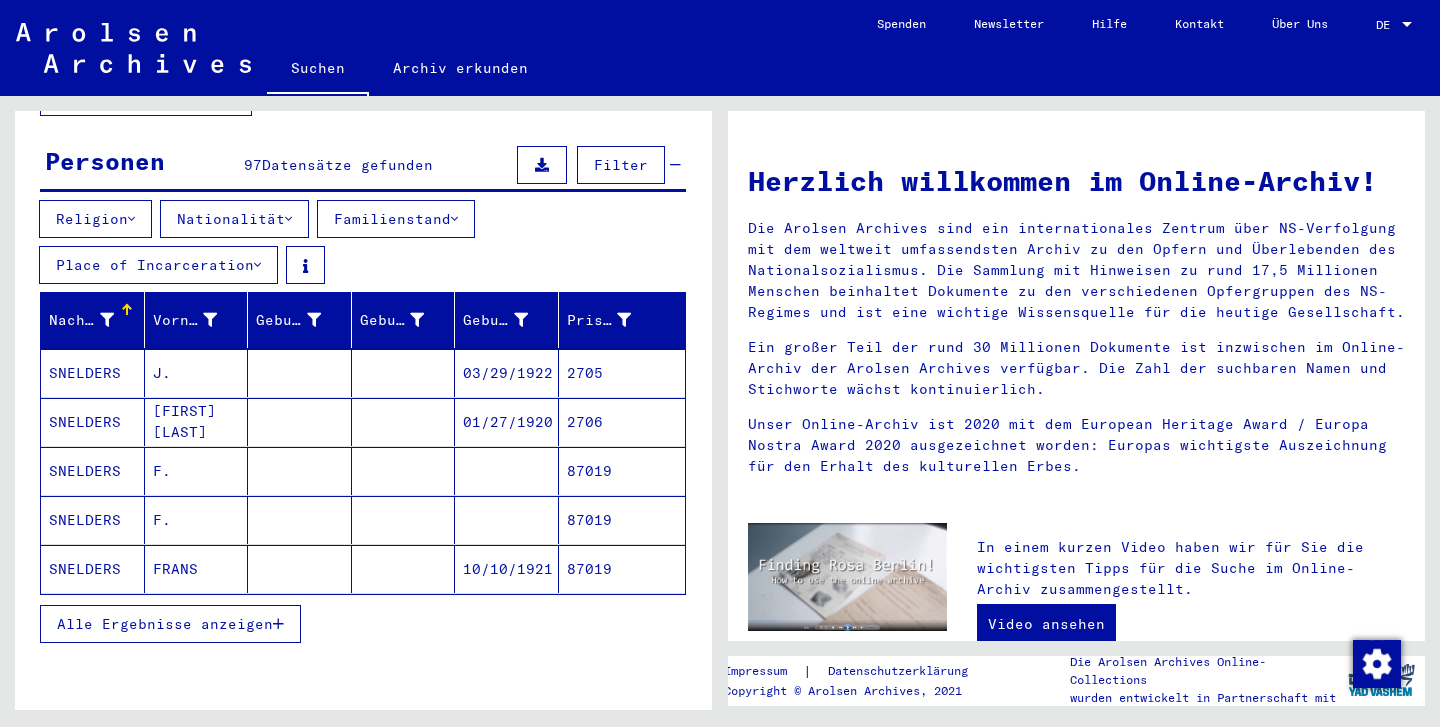 click on "Alle Ergebnisse anzeigen" at bounding box center (165, 624) 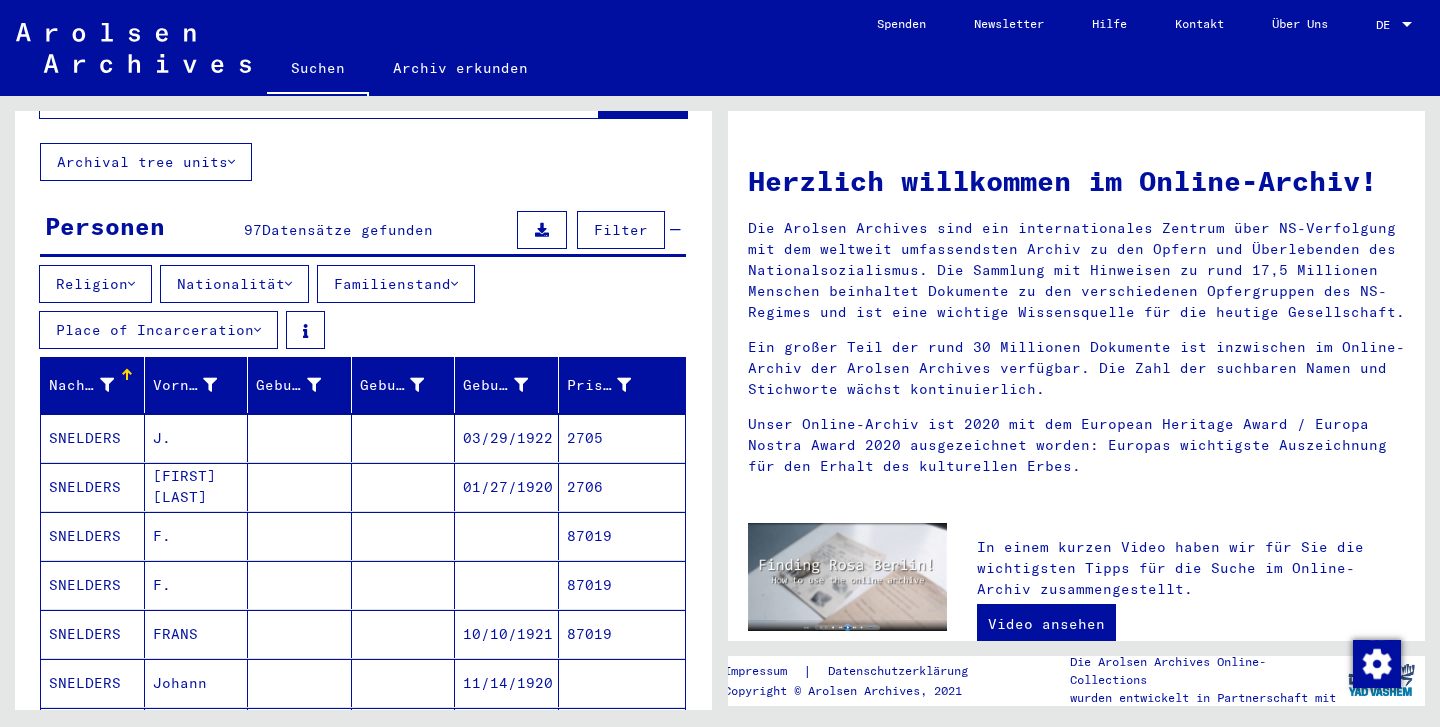 scroll, scrollTop: 152, scrollLeft: 0, axis: vertical 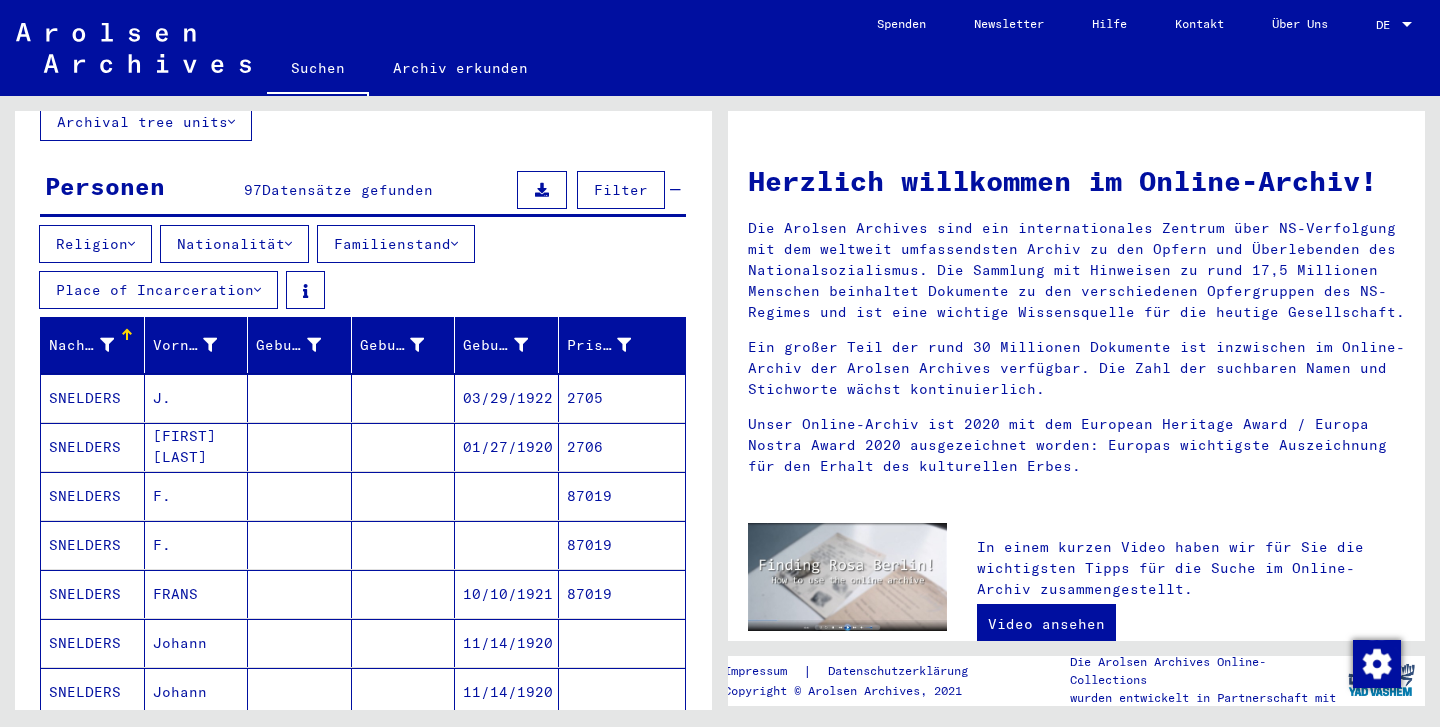 click on "SNELDERS" at bounding box center (93, 447) 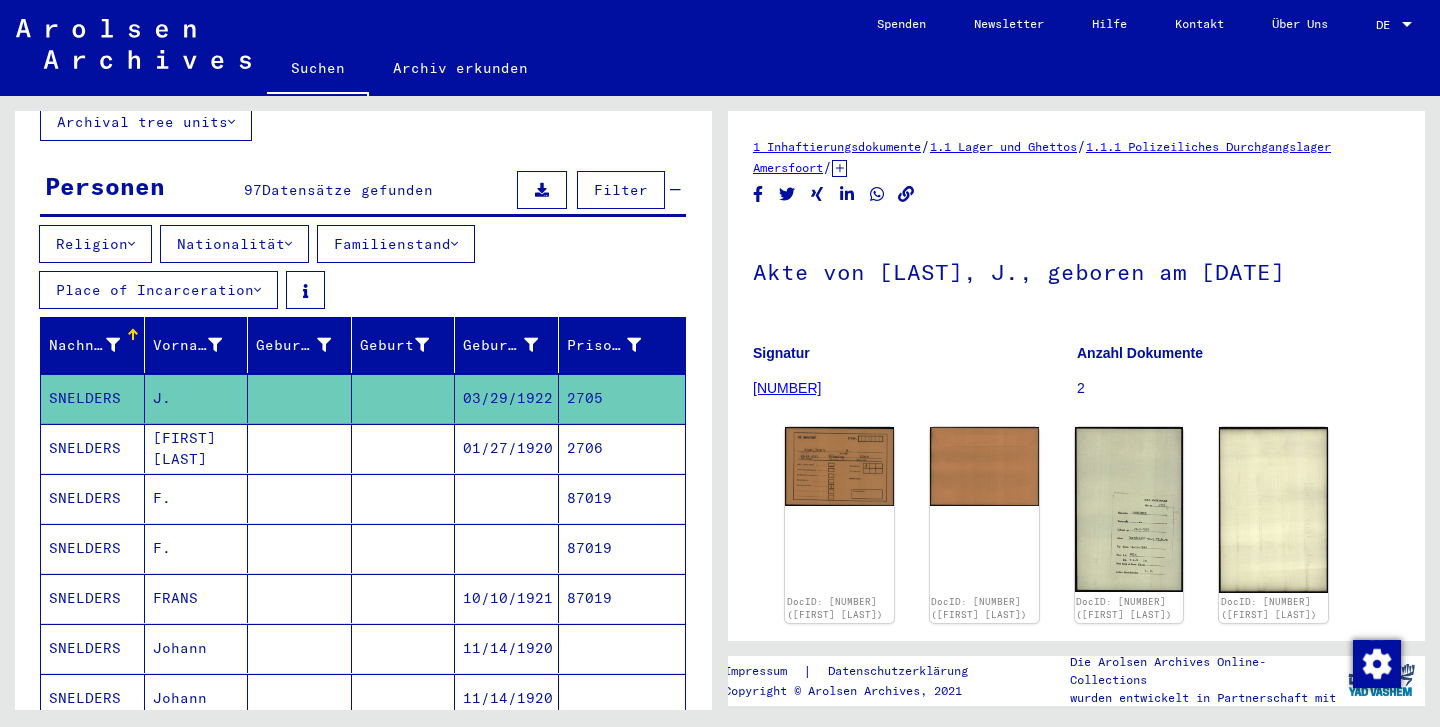 scroll, scrollTop: 0, scrollLeft: 0, axis: both 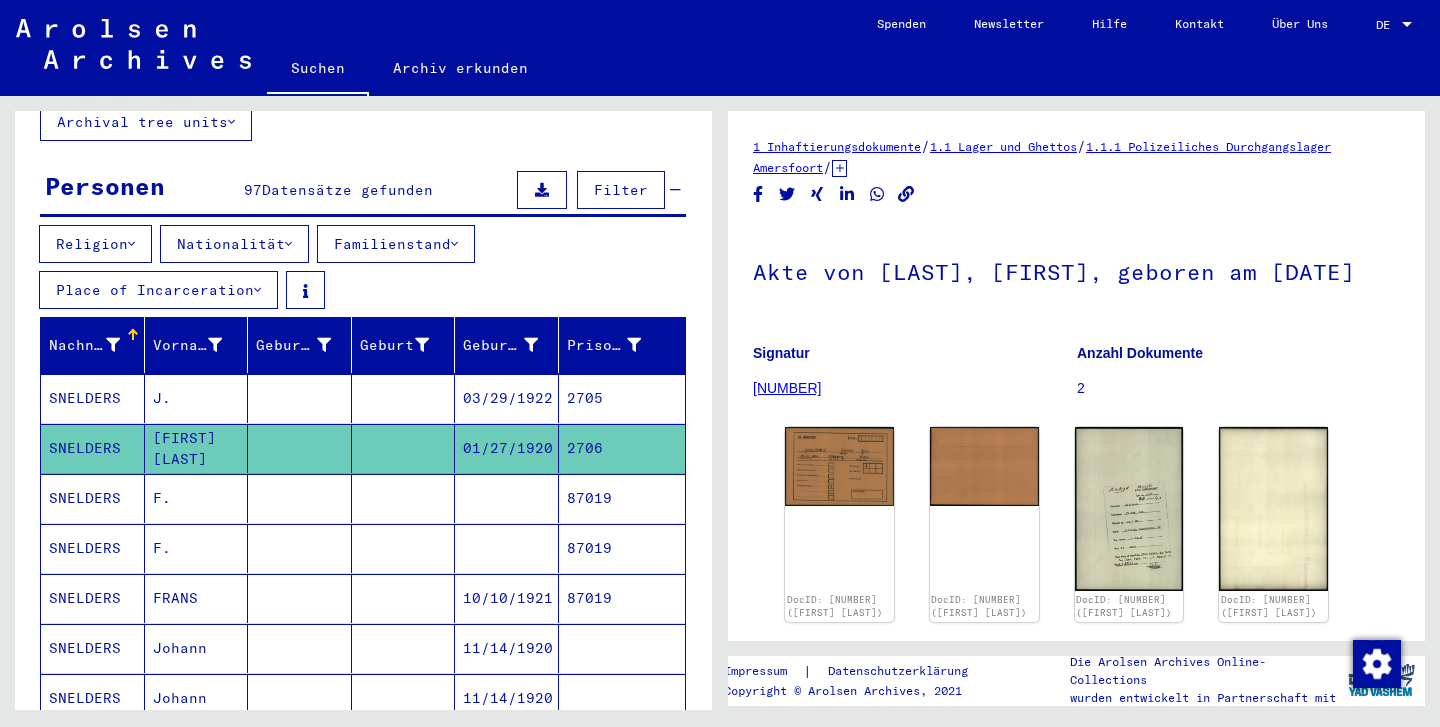 click on "SNELDERS" at bounding box center [93, 548] 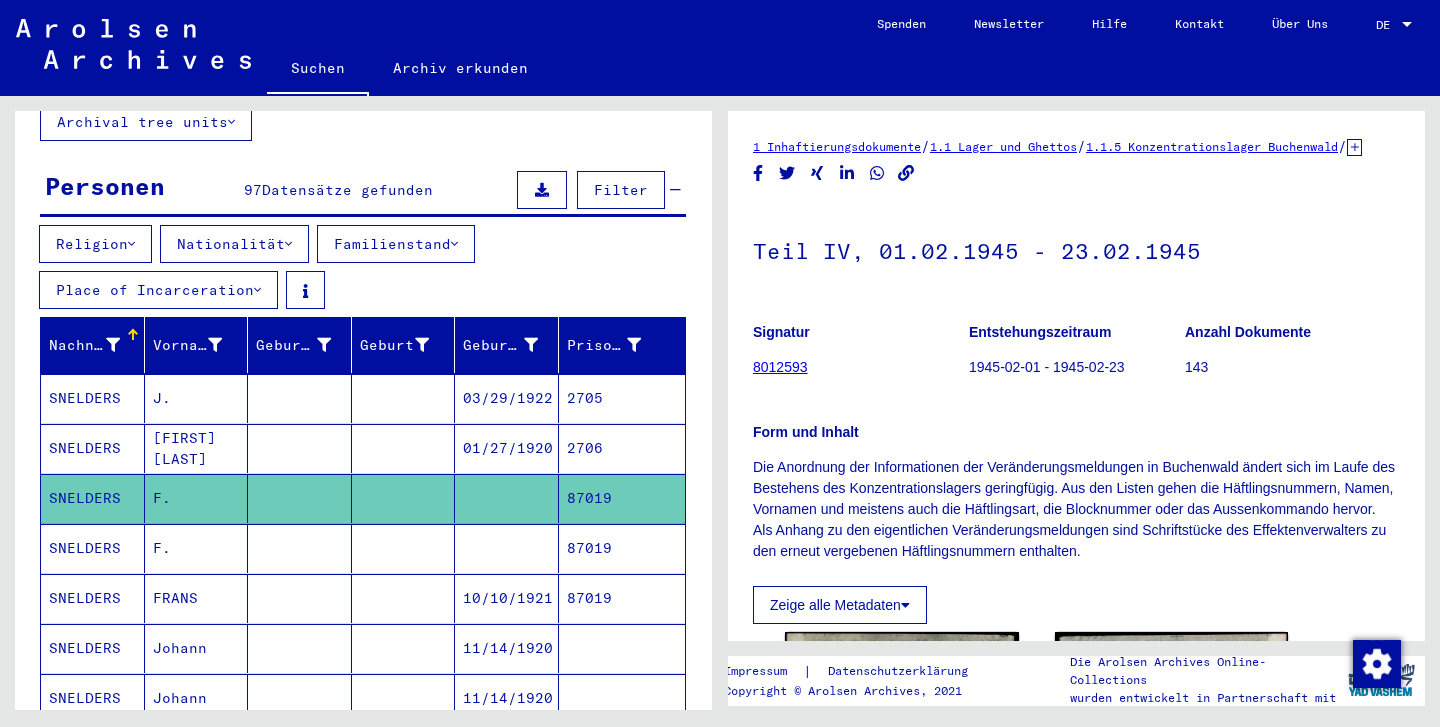 scroll, scrollTop: 0, scrollLeft: 0, axis: both 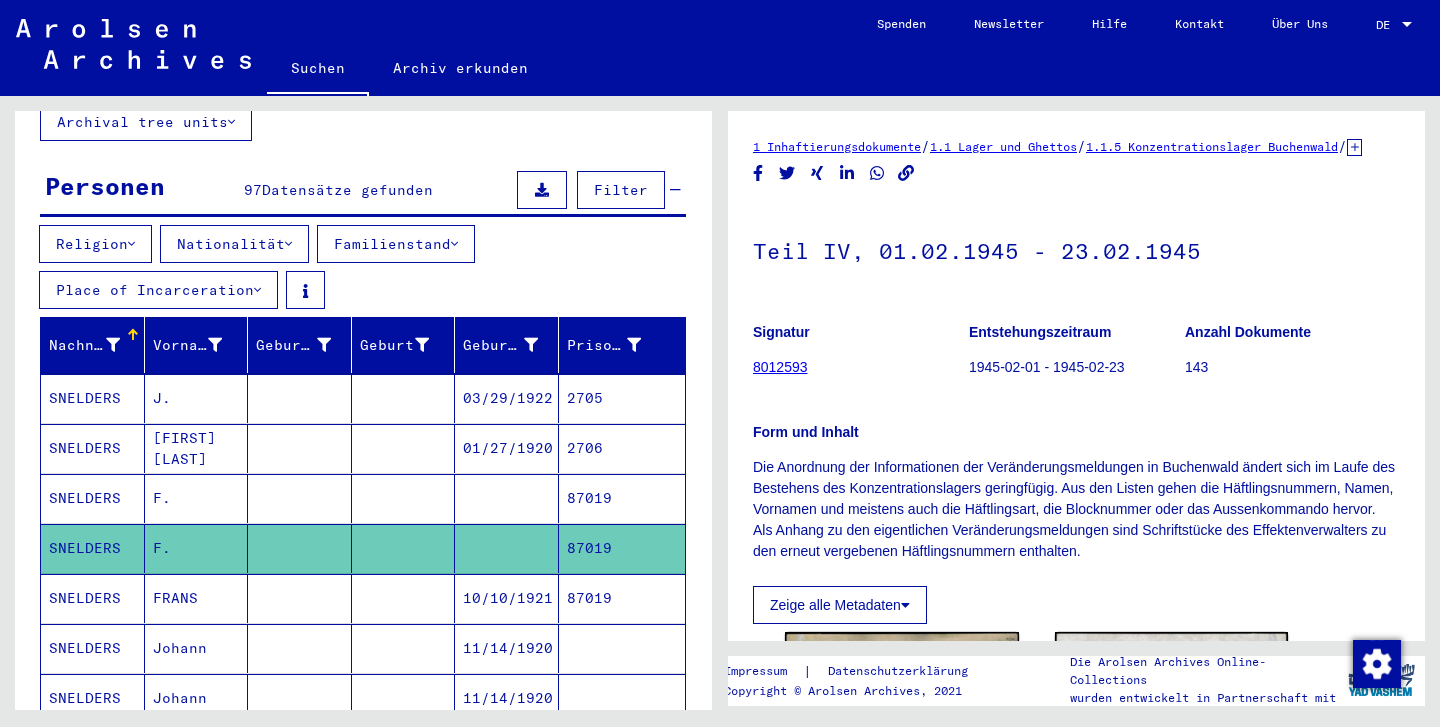 click on "SNELDERS" at bounding box center [93, 648] 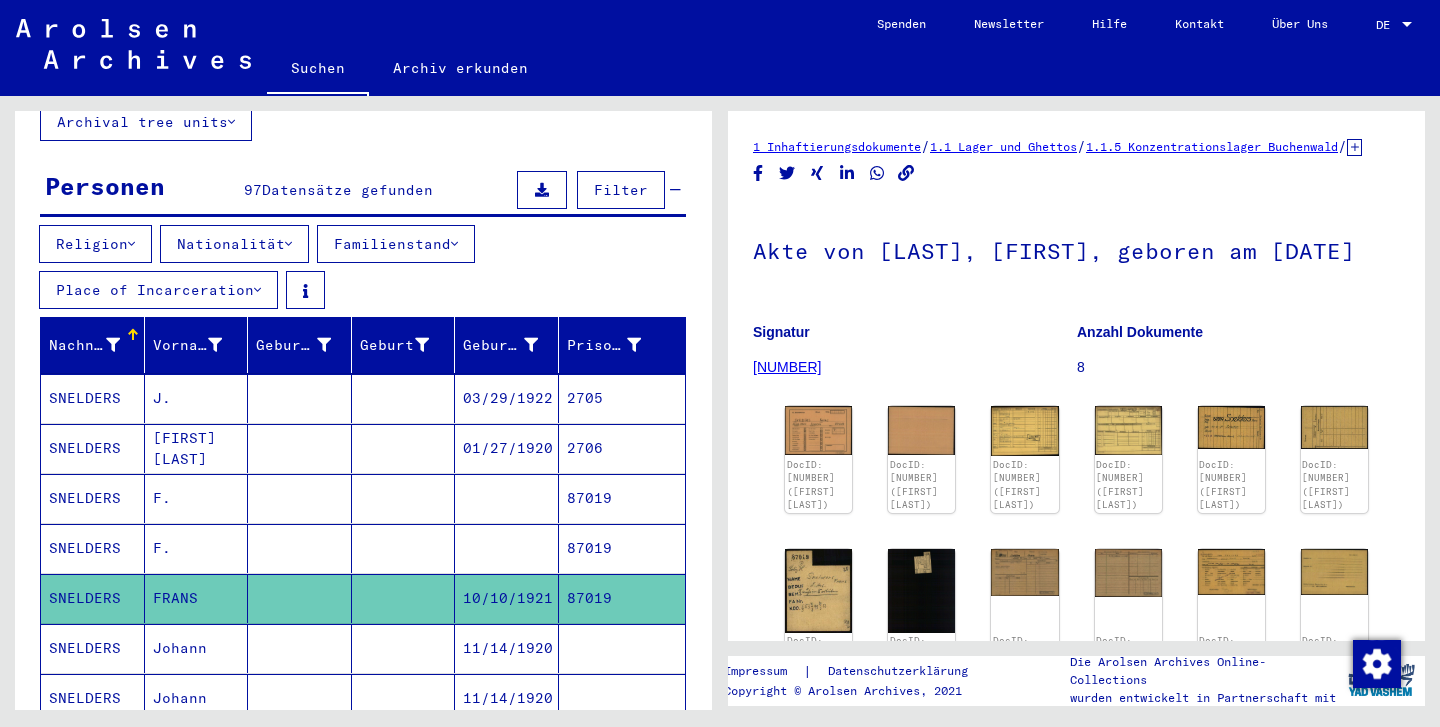 scroll, scrollTop: 0, scrollLeft: 0, axis: both 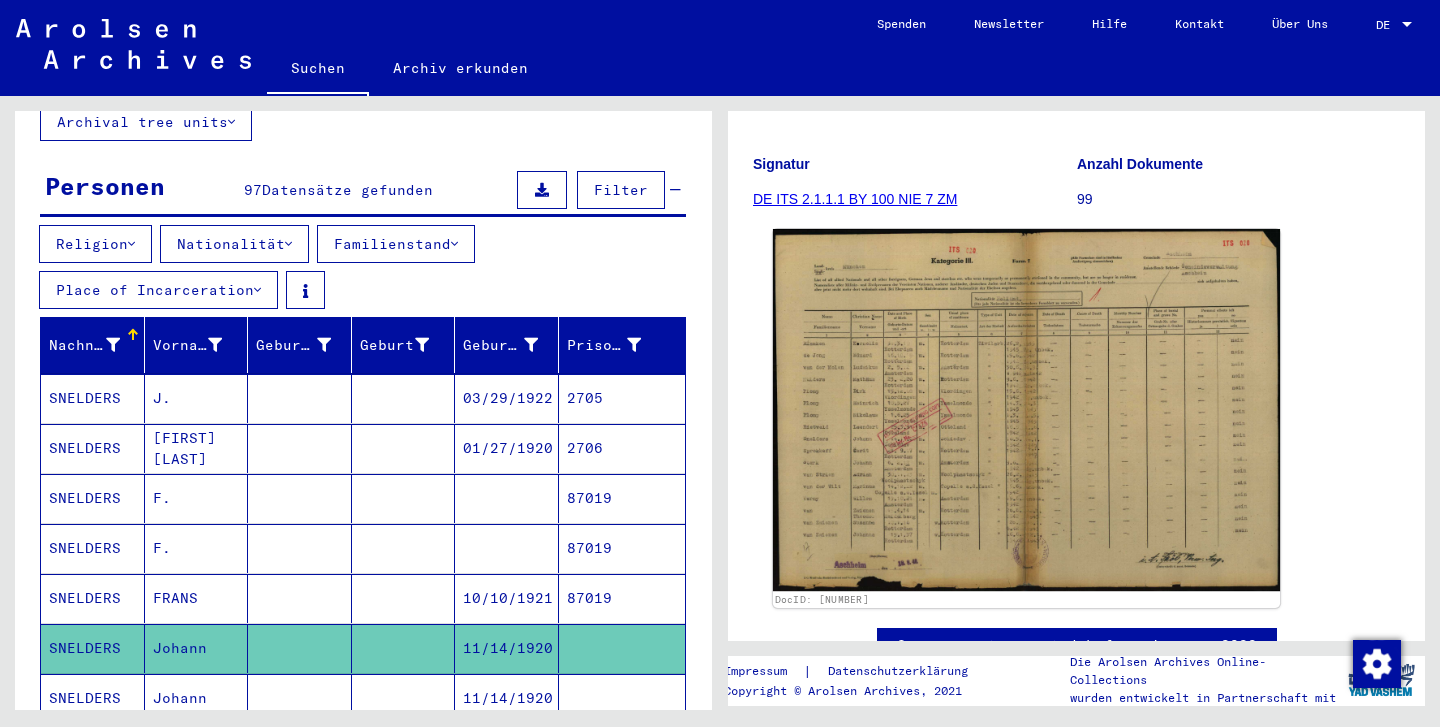 click 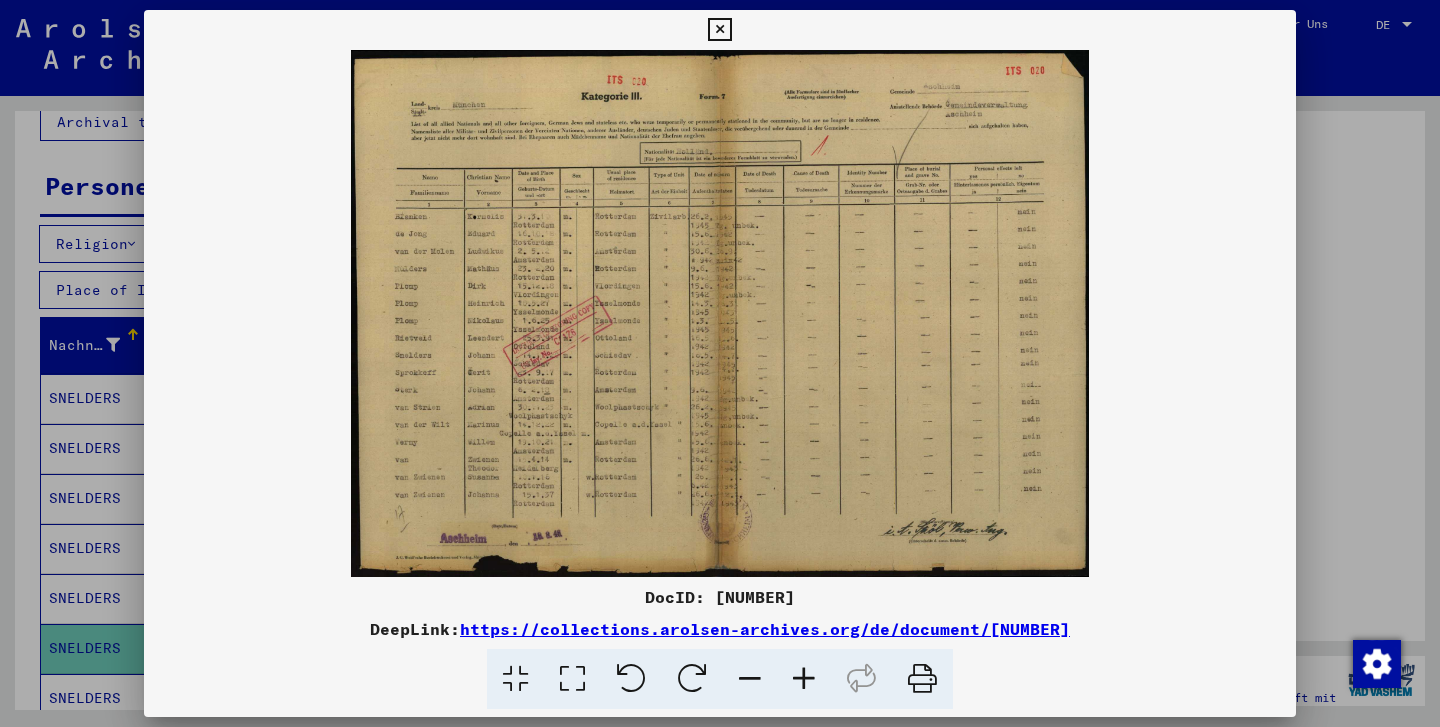 click at bounding box center [804, 679] 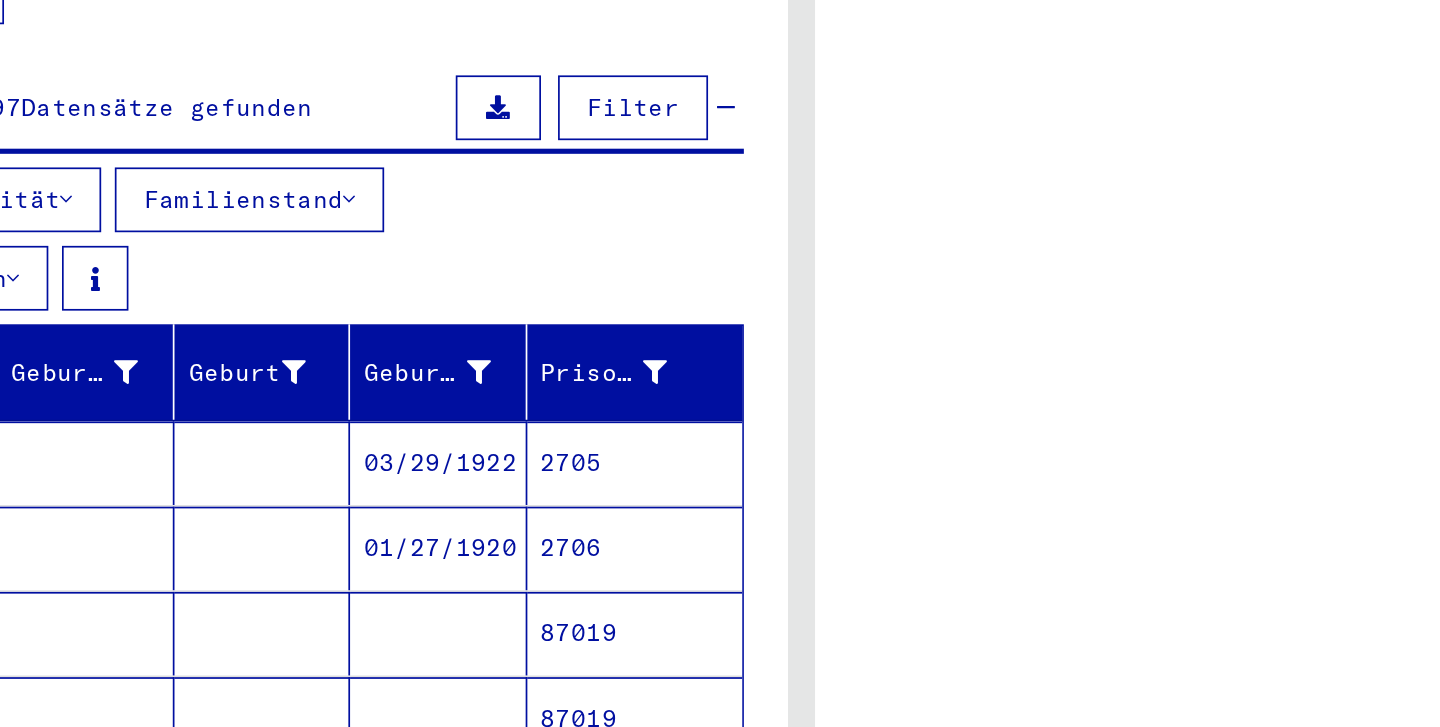 scroll, scrollTop: 0, scrollLeft: 0, axis: both 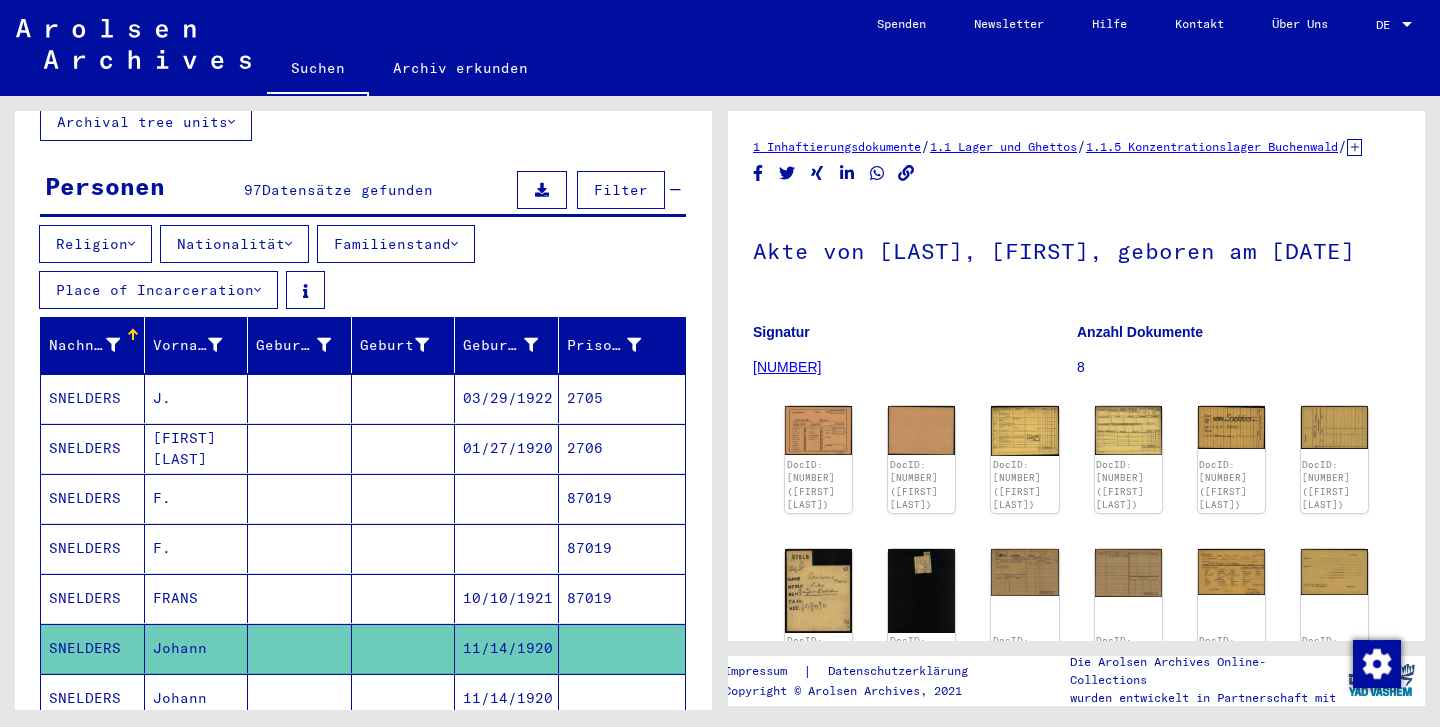 click 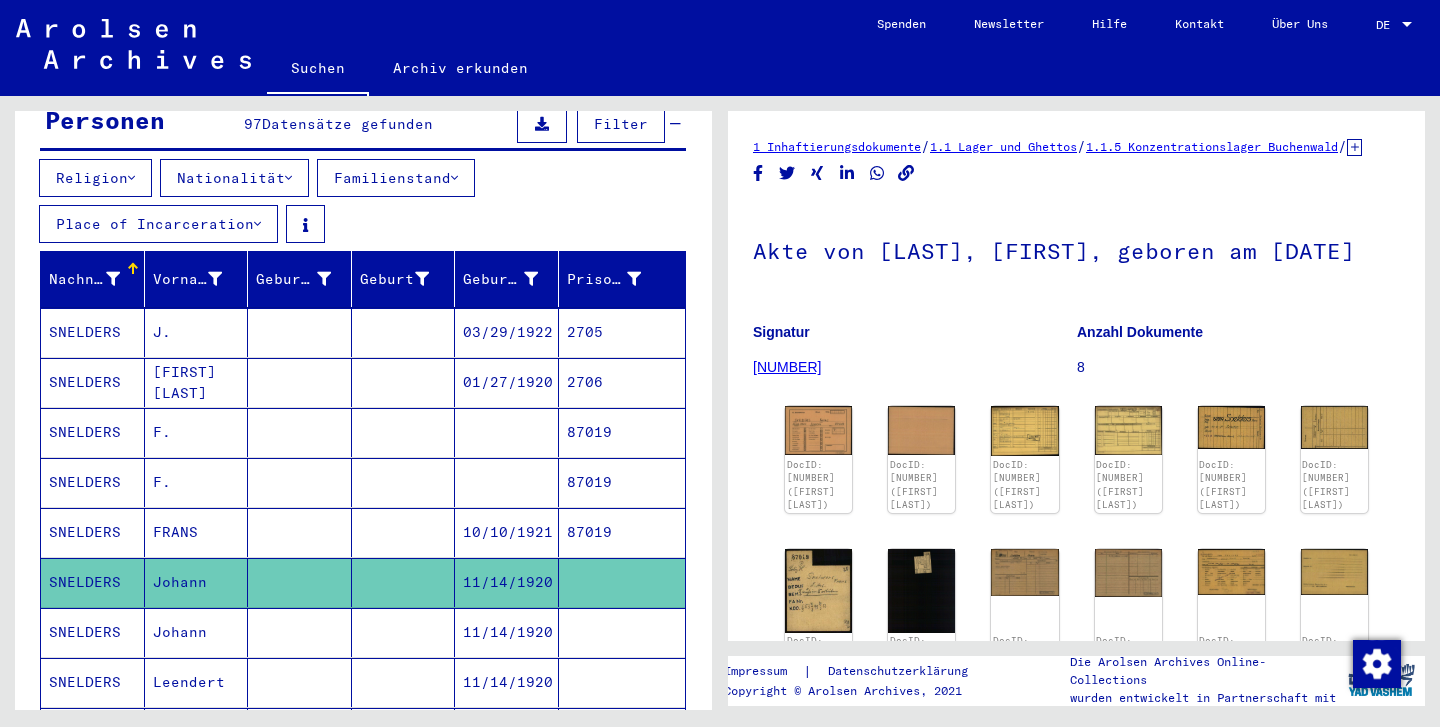 scroll, scrollTop: 230, scrollLeft: 0, axis: vertical 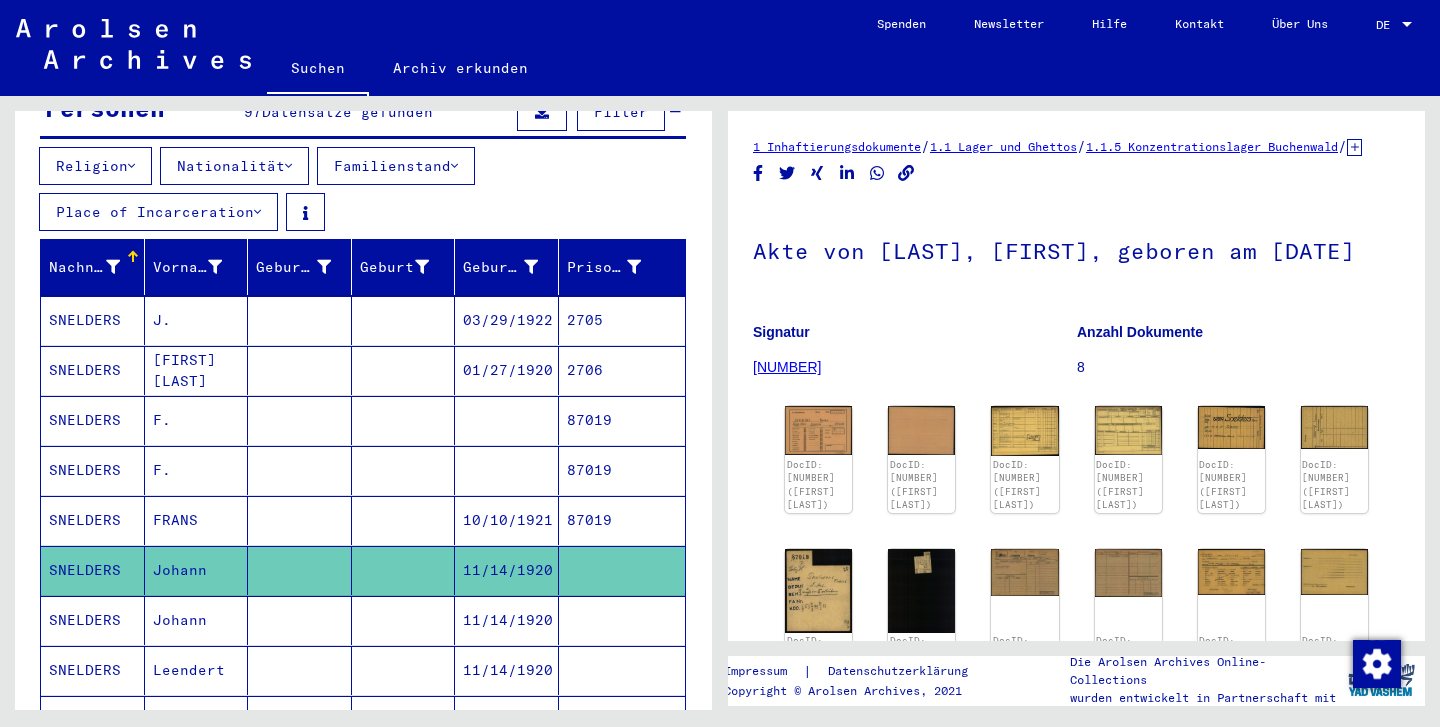 click on "SNELDERS" at bounding box center (93, 670) 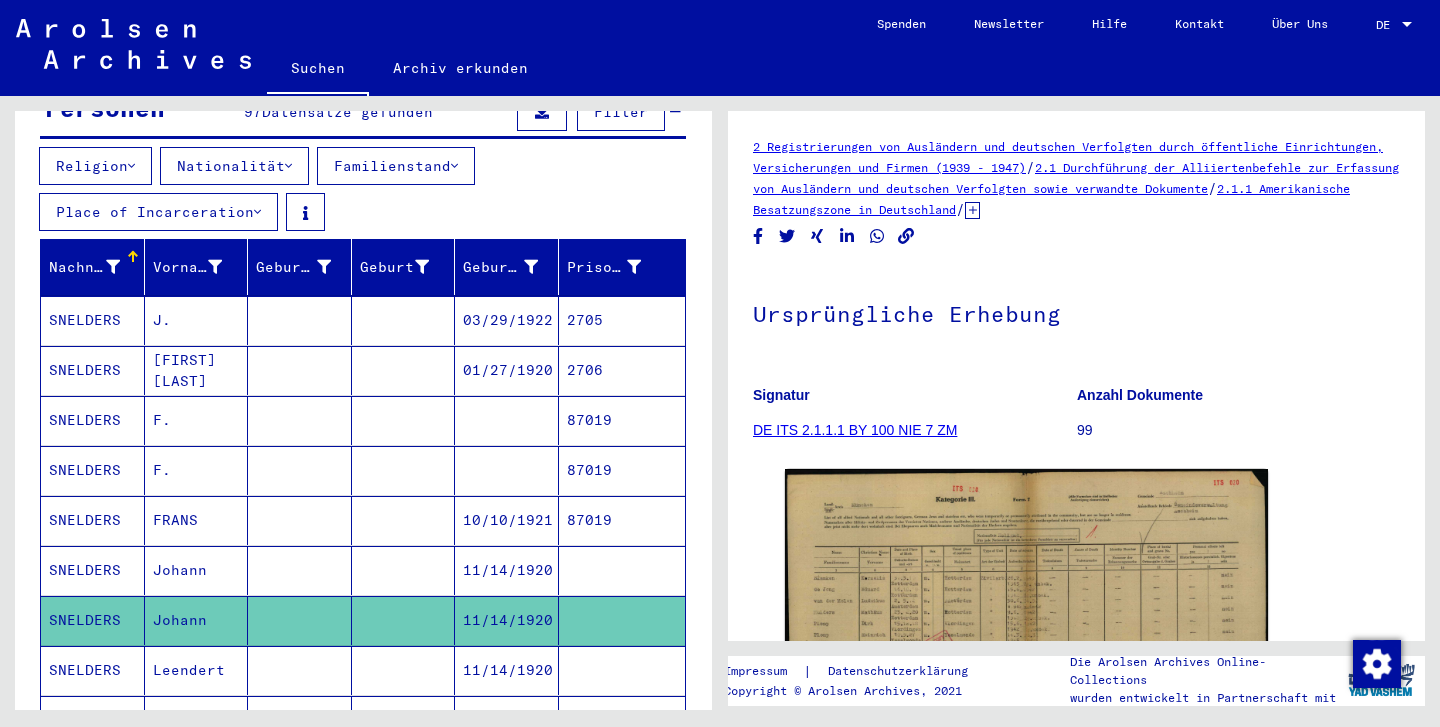 scroll, scrollTop: 0, scrollLeft: 0, axis: both 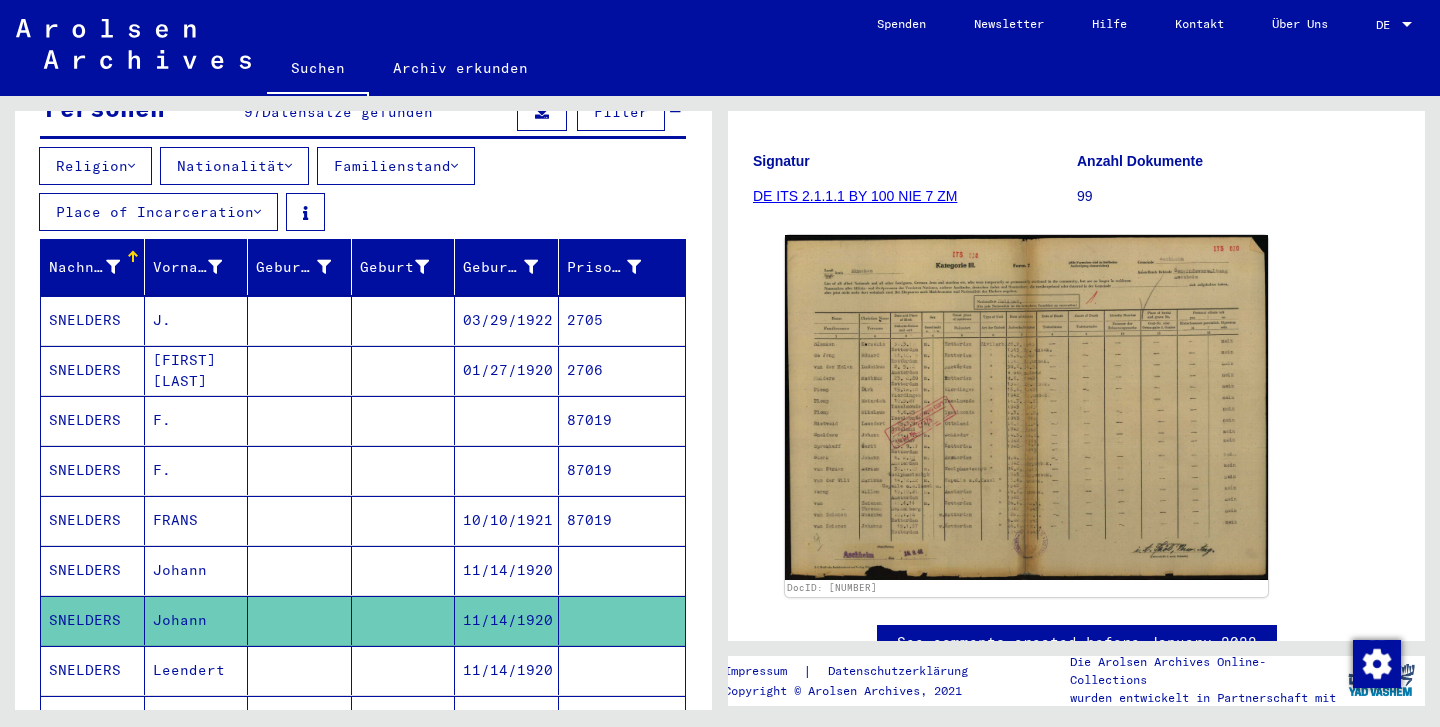 click on "SNELDERS" at bounding box center (93, 720) 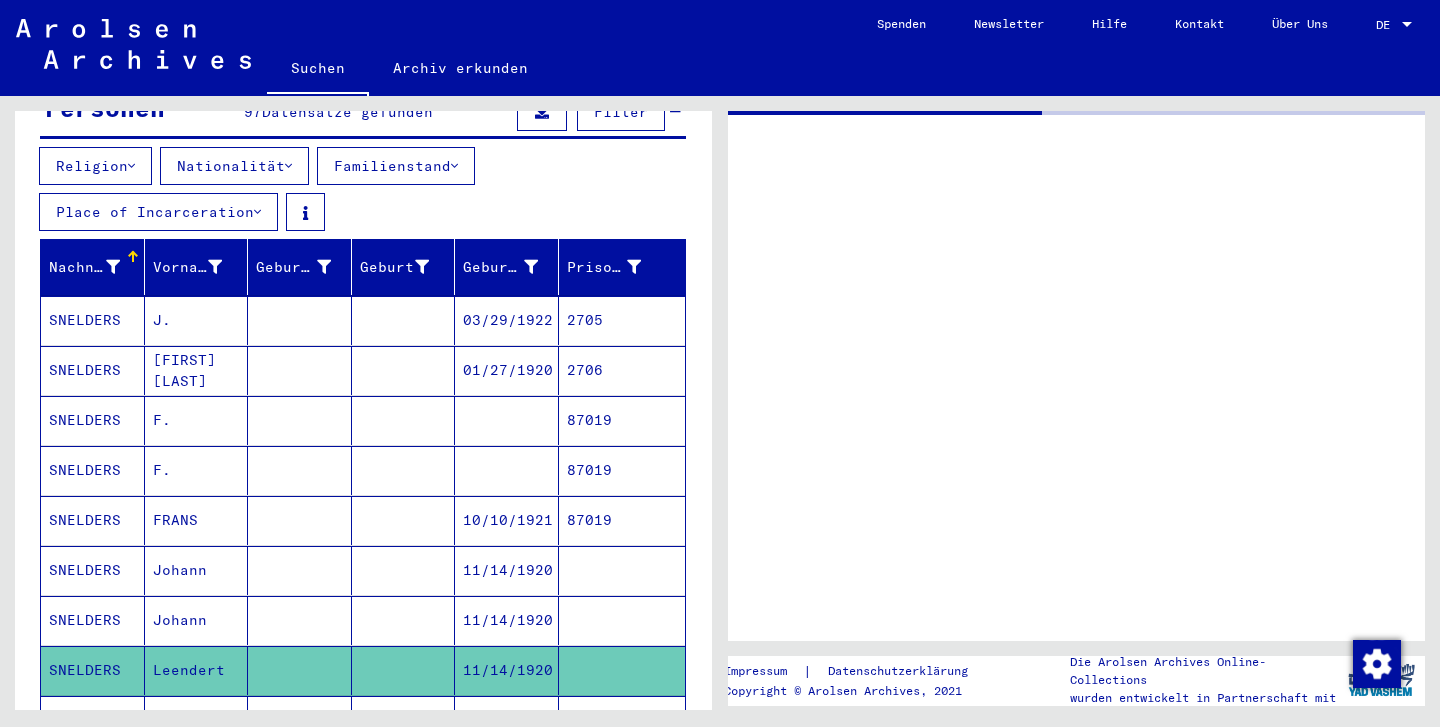 scroll, scrollTop: 0, scrollLeft: 0, axis: both 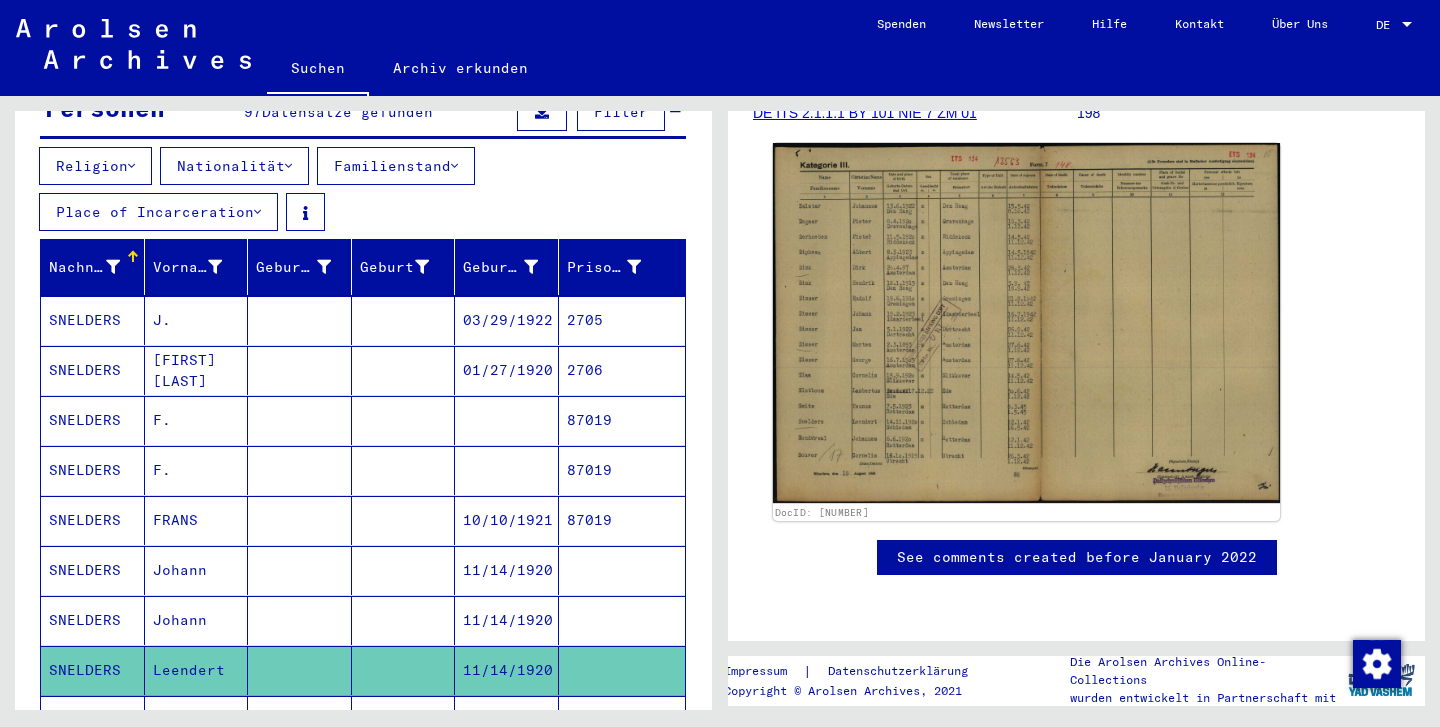 click 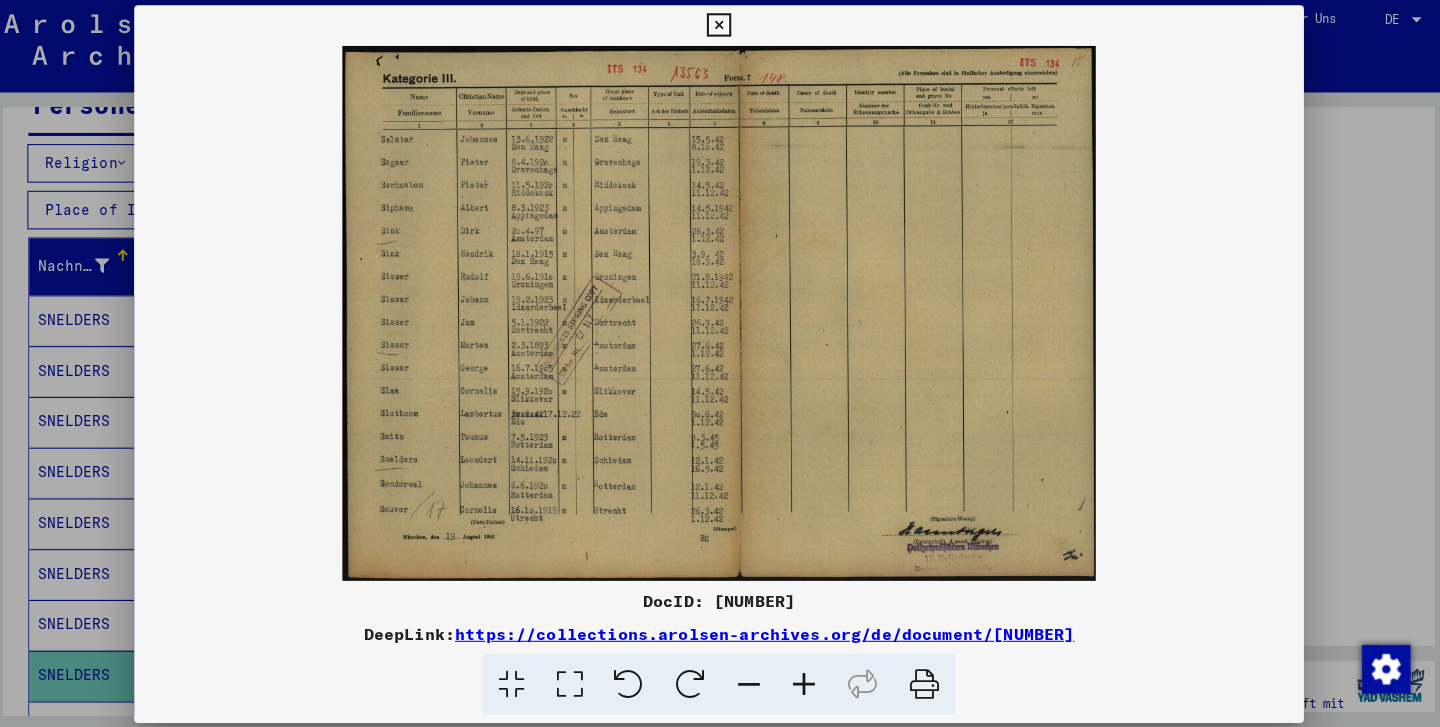 click at bounding box center (719, 30) 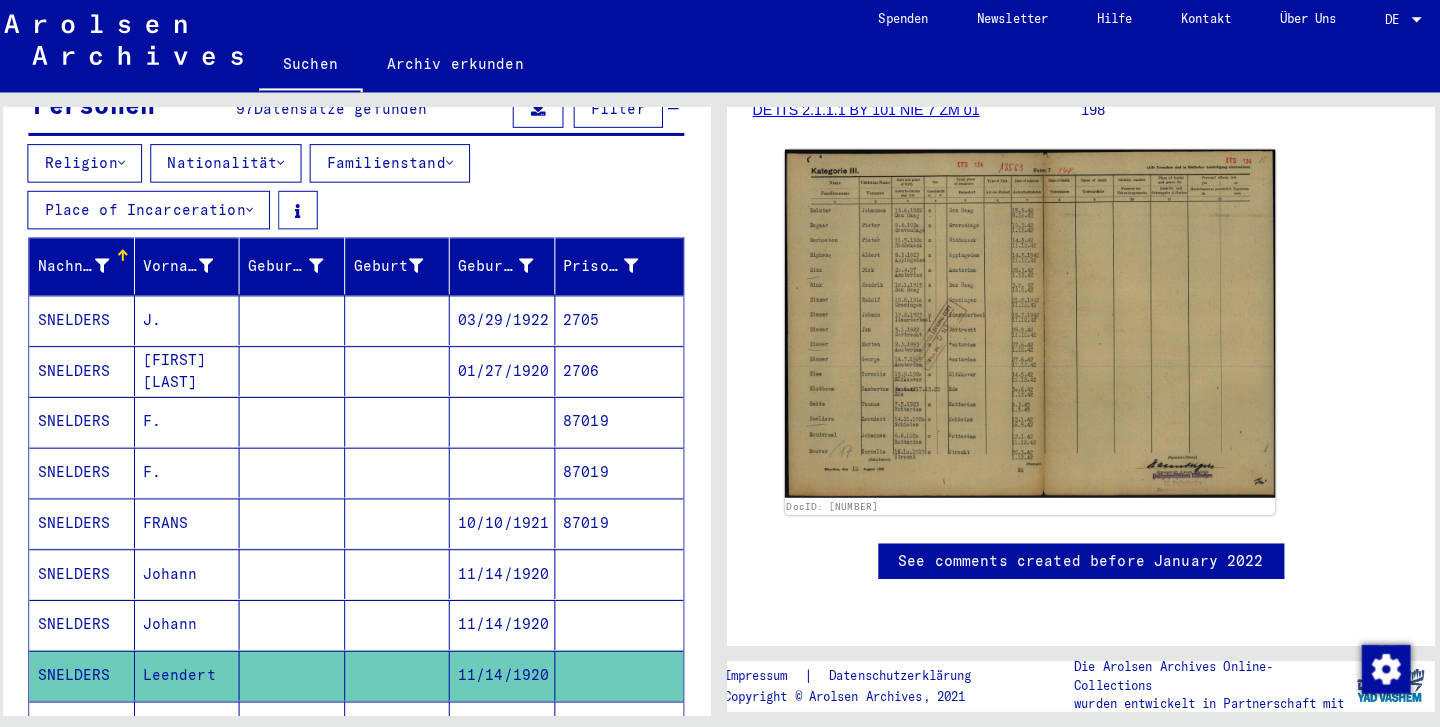 scroll, scrollTop: 404, scrollLeft: 0, axis: vertical 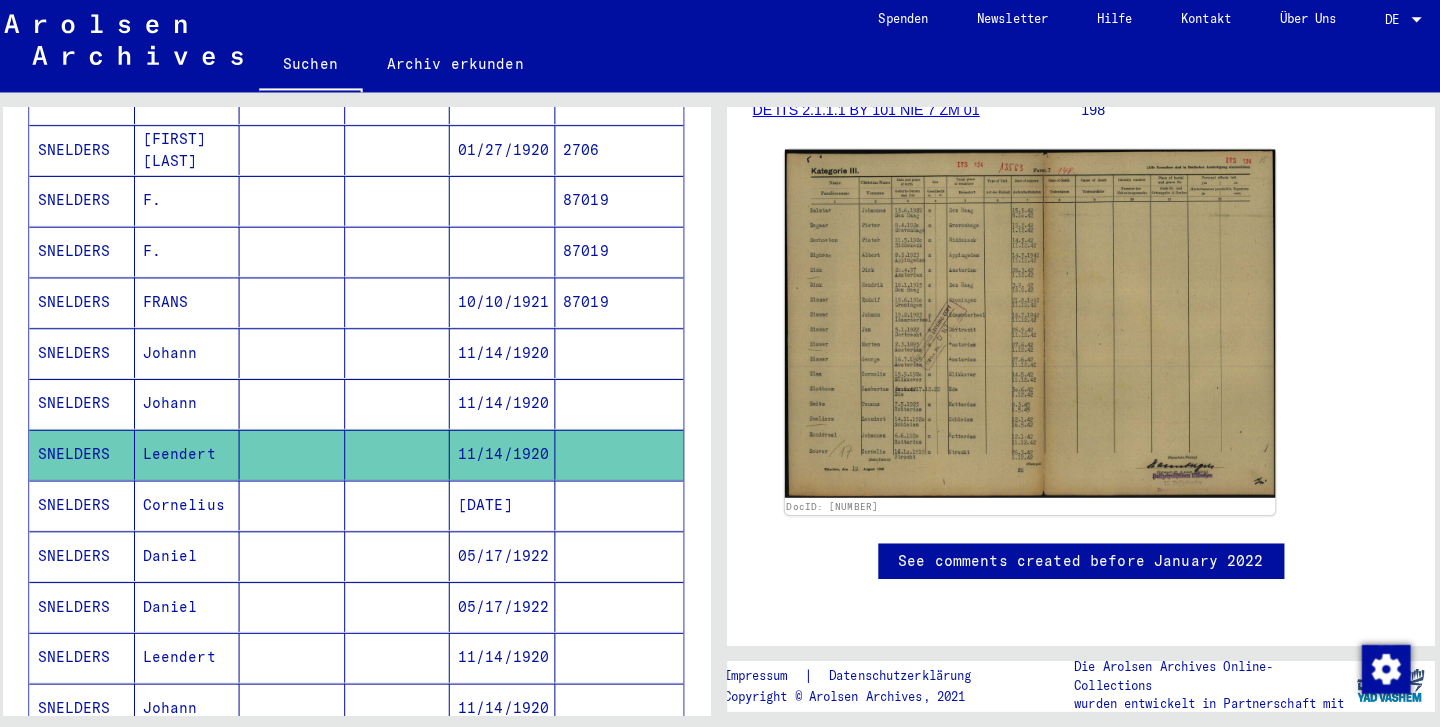 click on "SNELDERS" at bounding box center [93, 552] 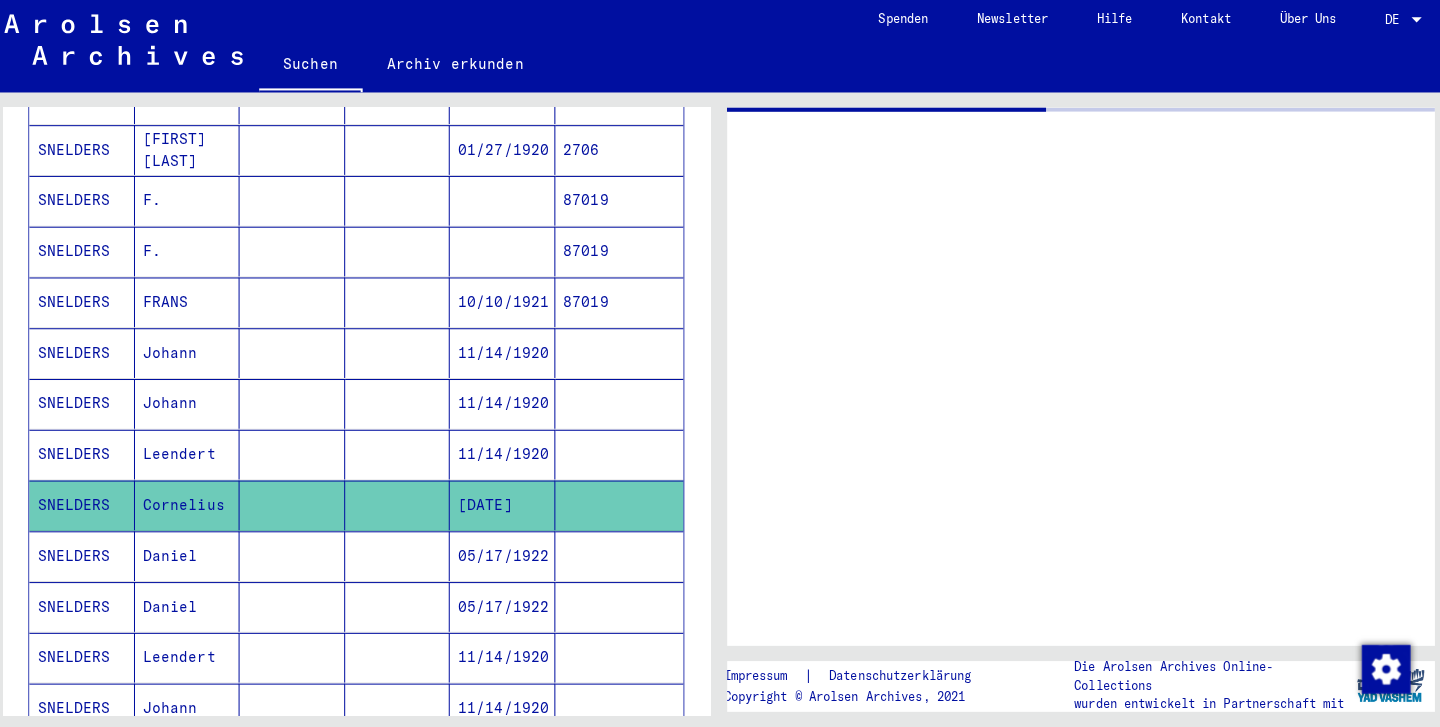scroll, scrollTop: 0, scrollLeft: 0, axis: both 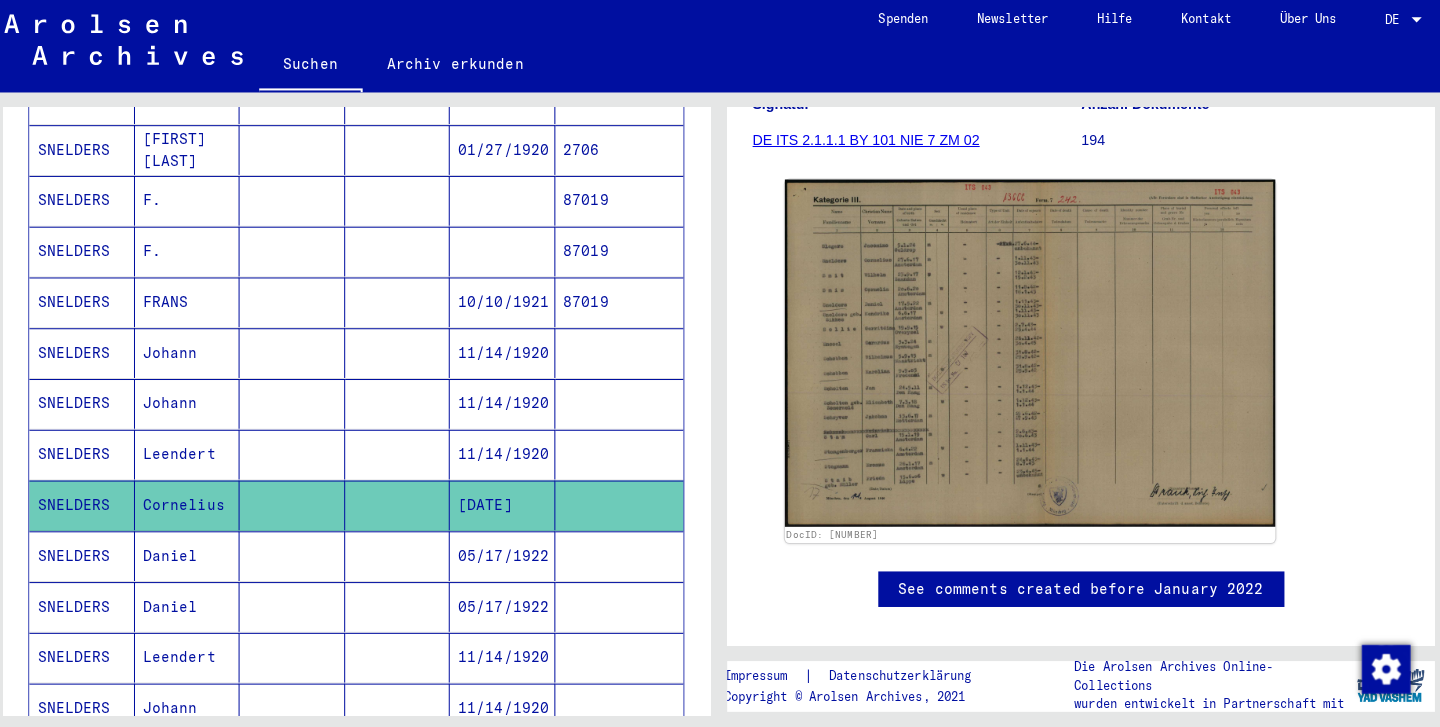 click on "SNELDERS" at bounding box center [93, 602] 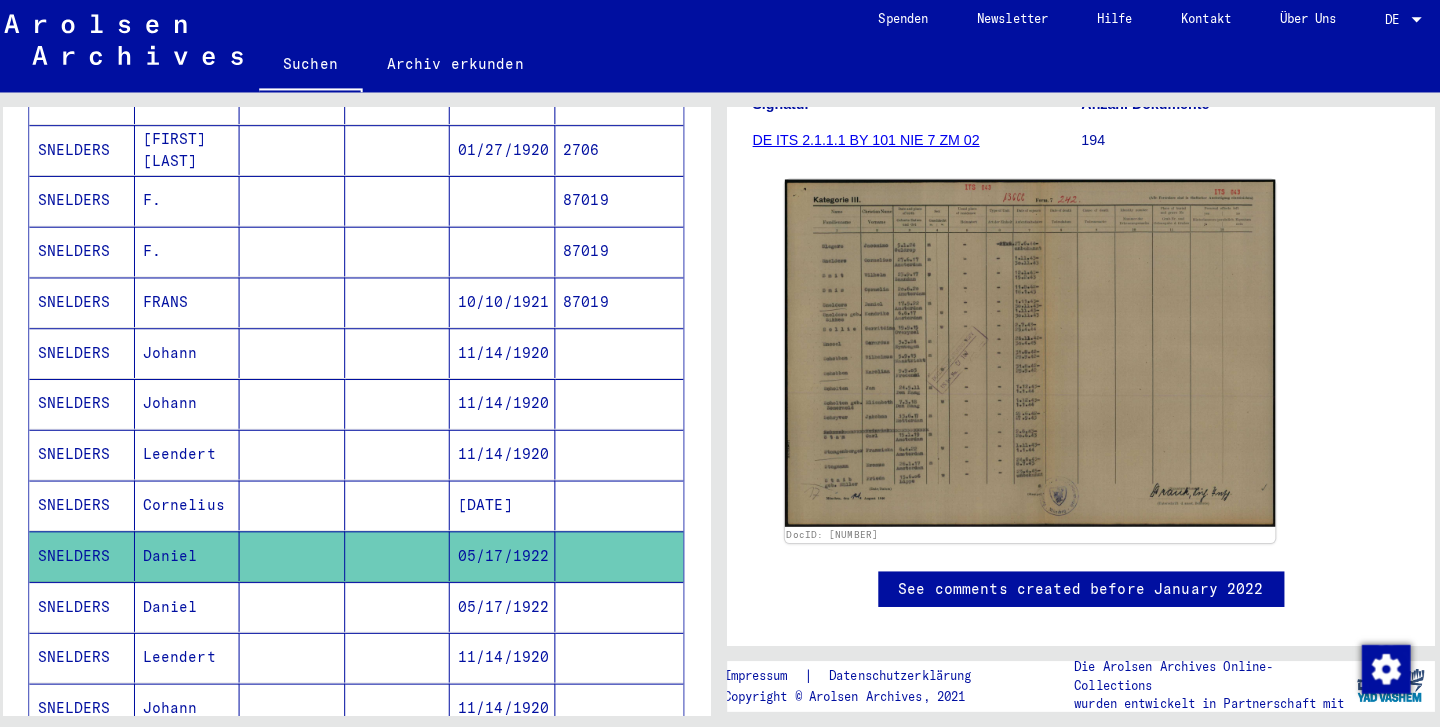 click 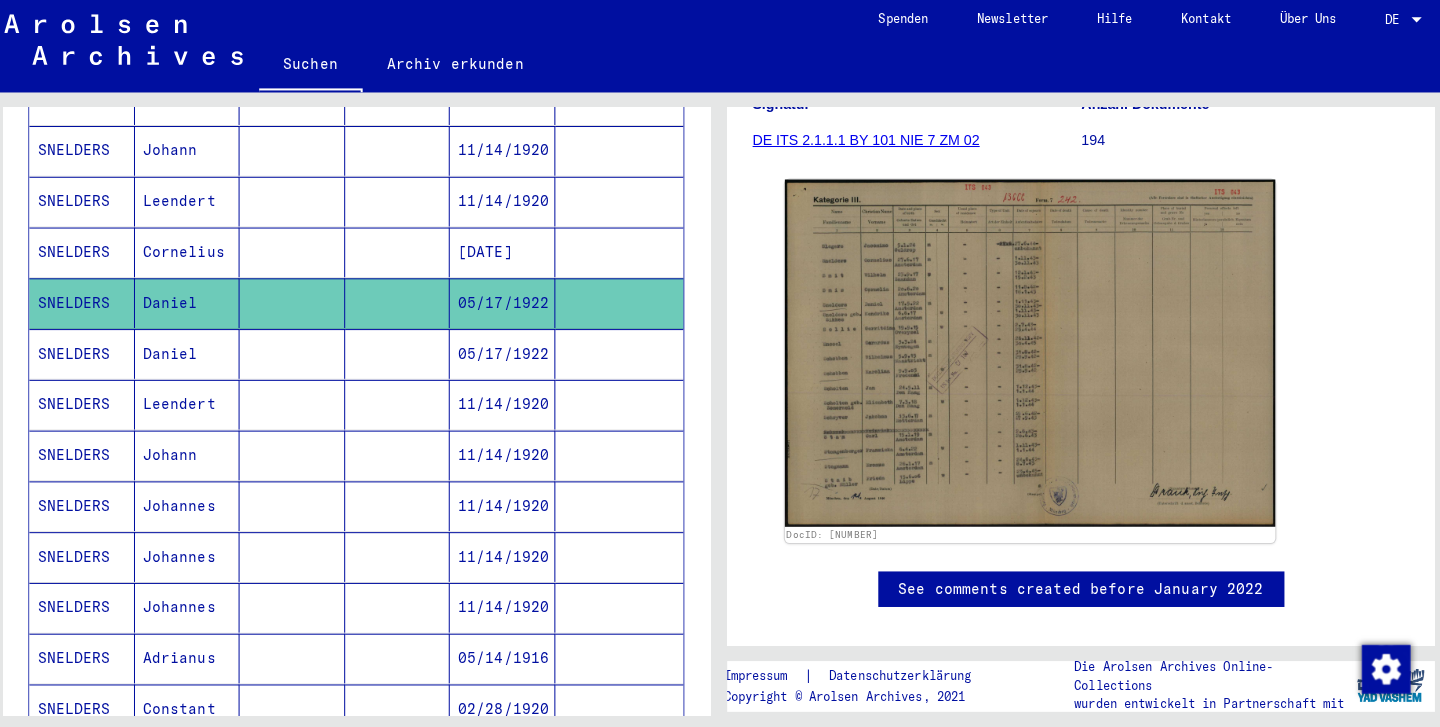 scroll, scrollTop: 701, scrollLeft: 0, axis: vertical 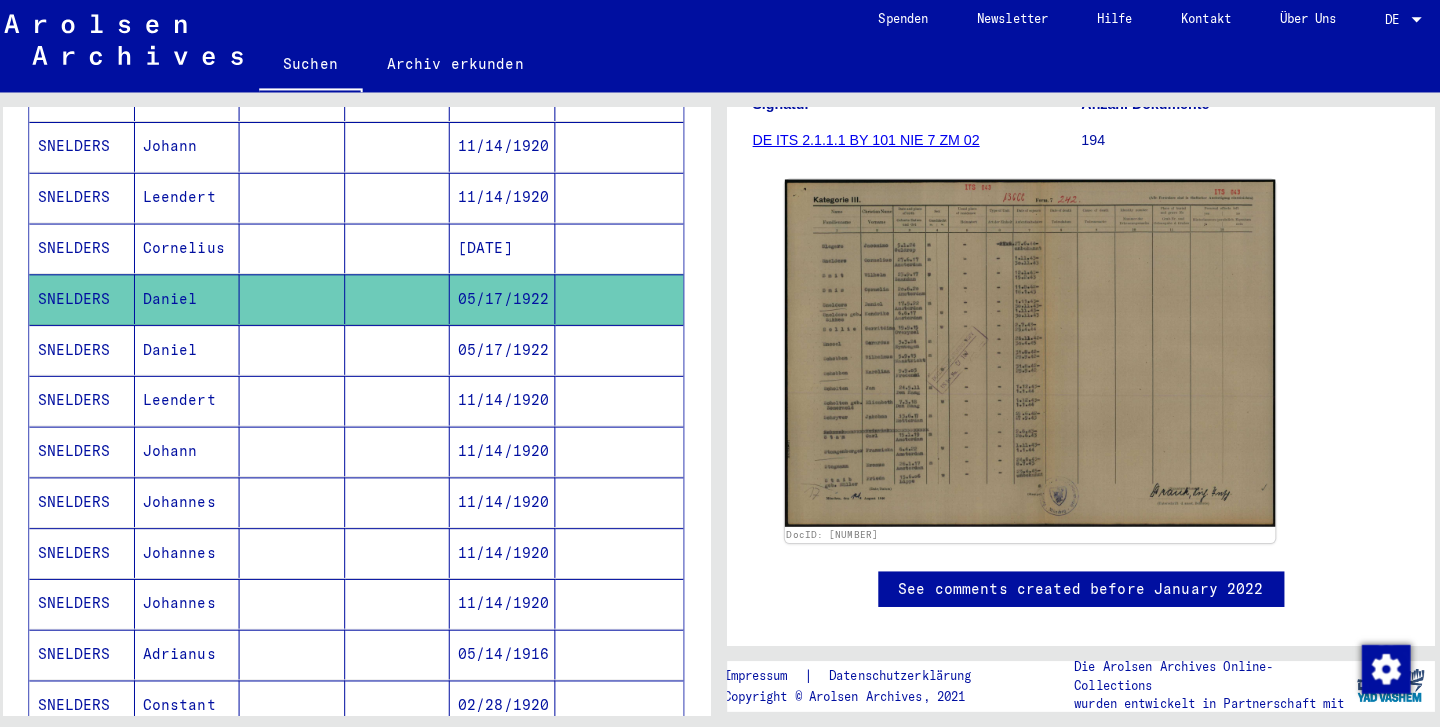 click on "SNELDERS" at bounding box center (93, 499) 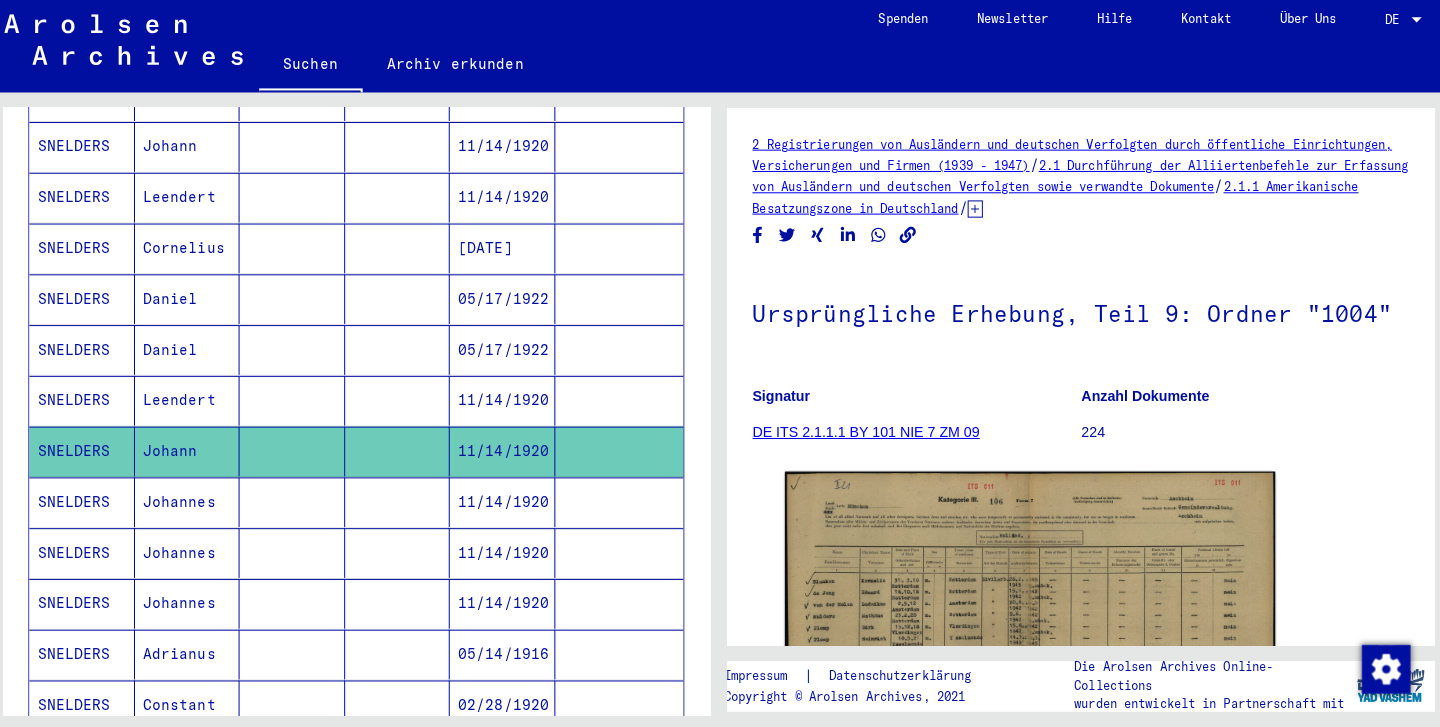 scroll, scrollTop: 0, scrollLeft: 0, axis: both 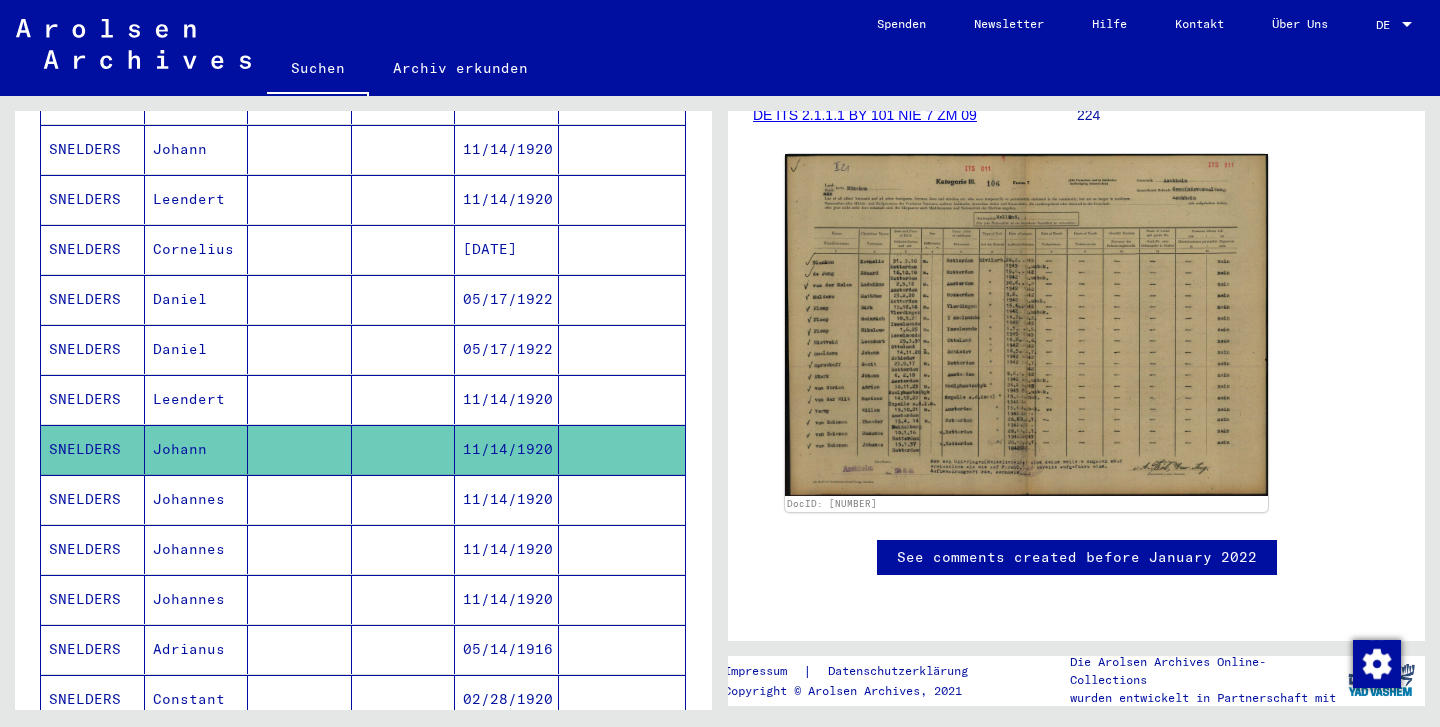 click on "SNELDERS" at bounding box center (93, 549) 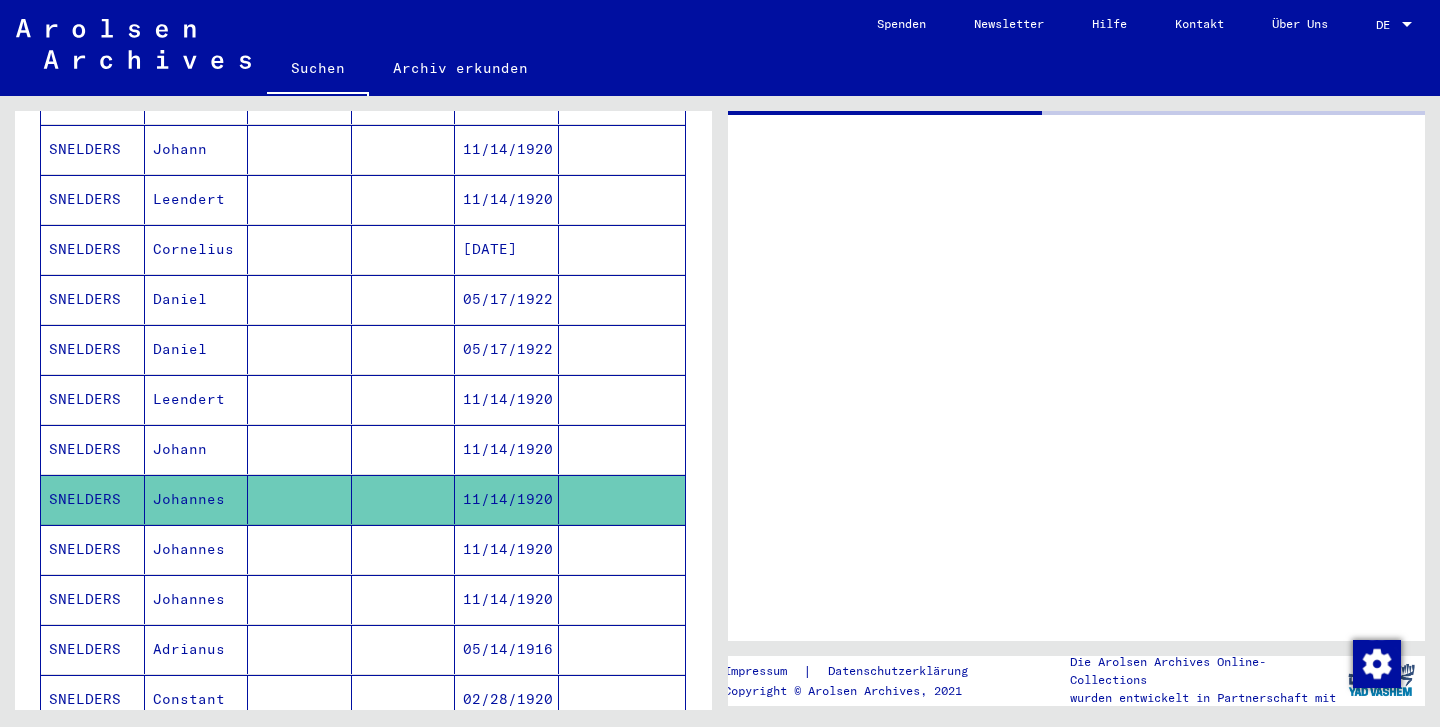scroll, scrollTop: 0, scrollLeft: 0, axis: both 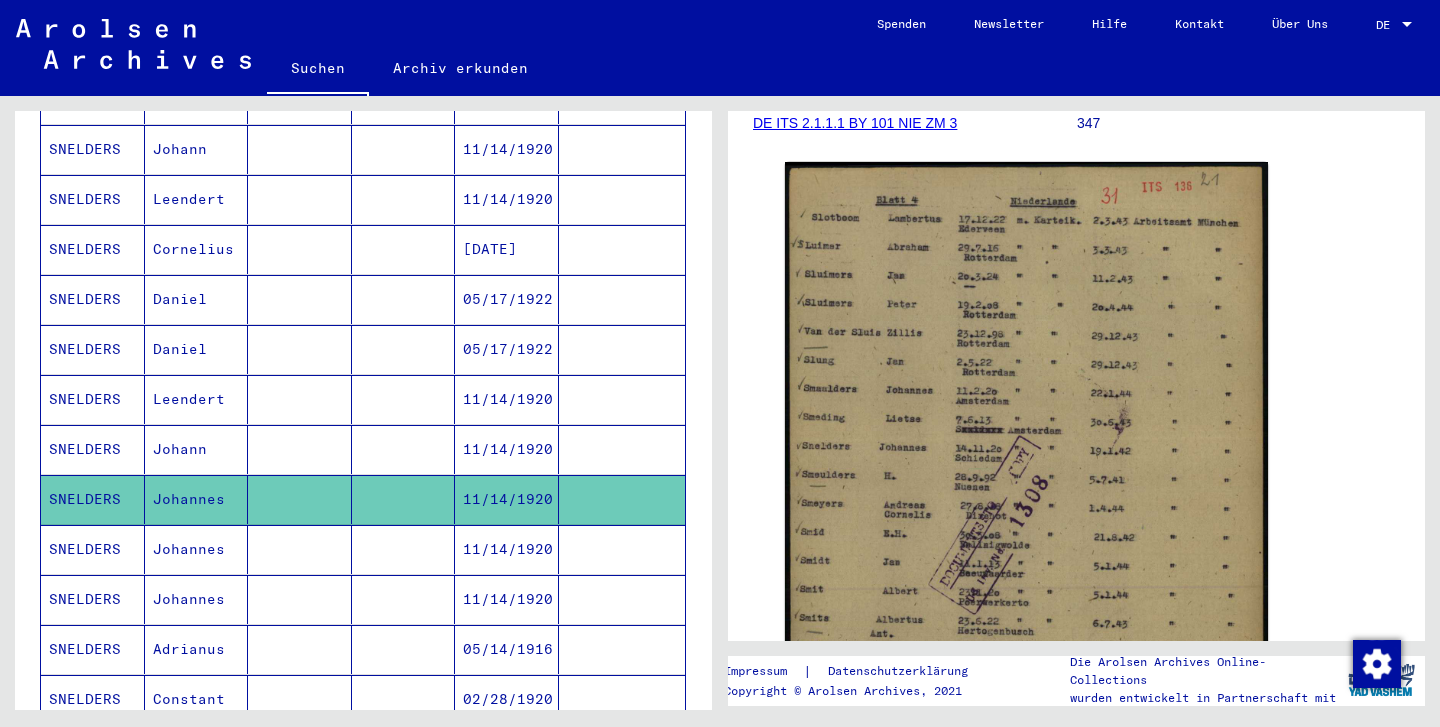 click 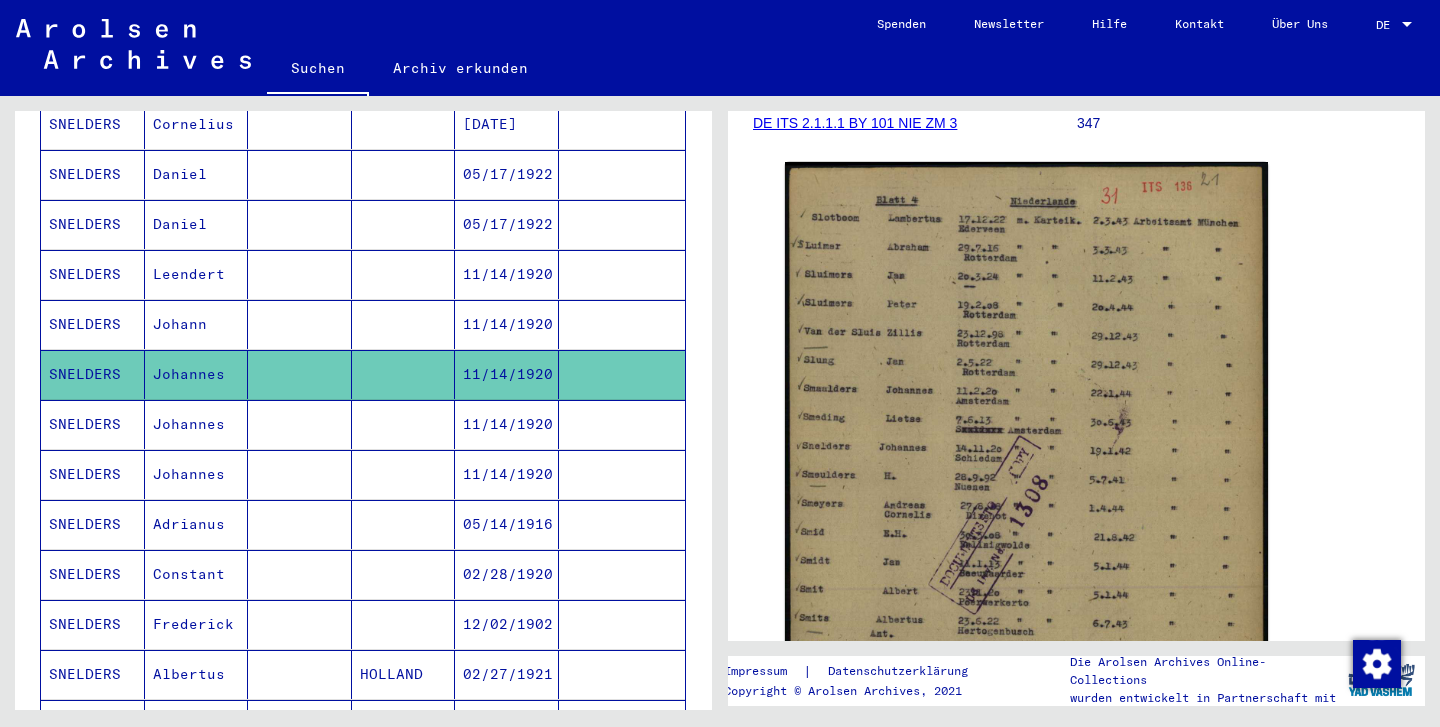 scroll, scrollTop: 838, scrollLeft: 0, axis: vertical 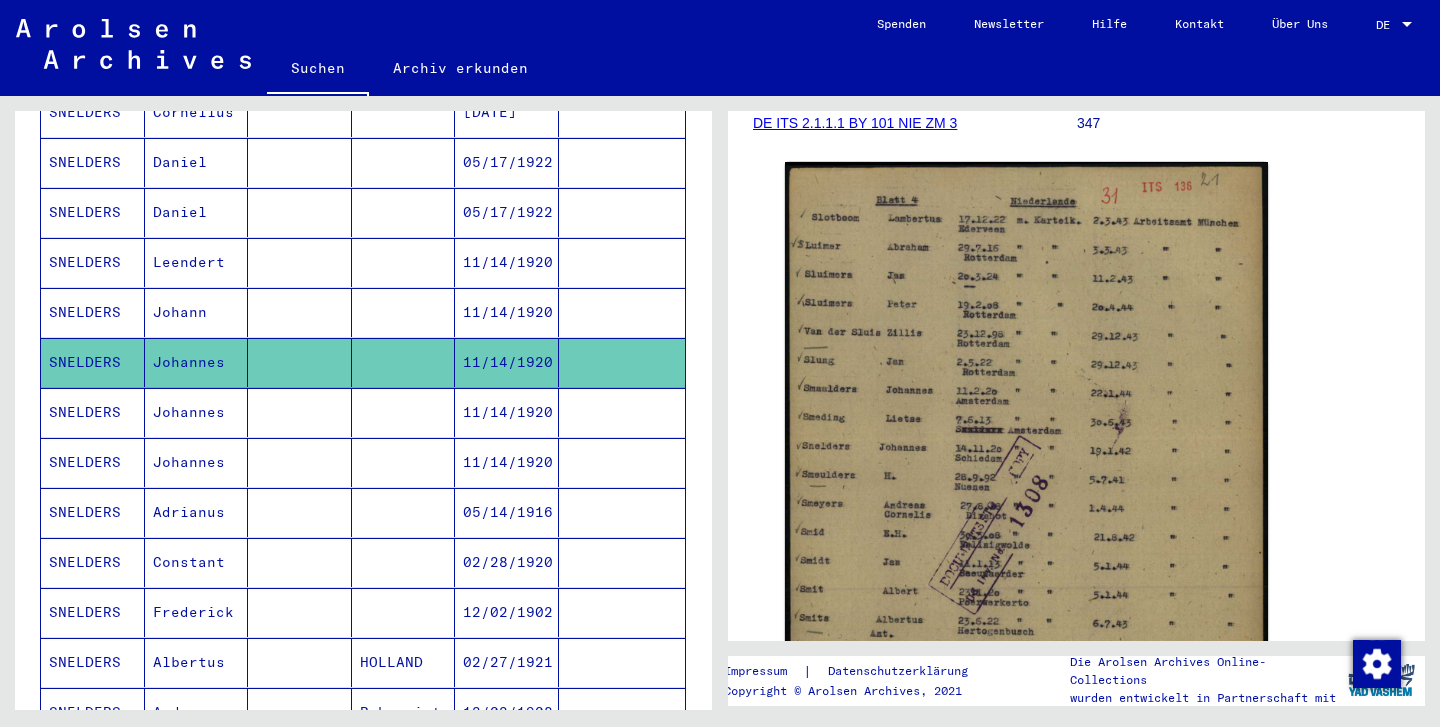 click on "SNELDERS" at bounding box center [93, 562] 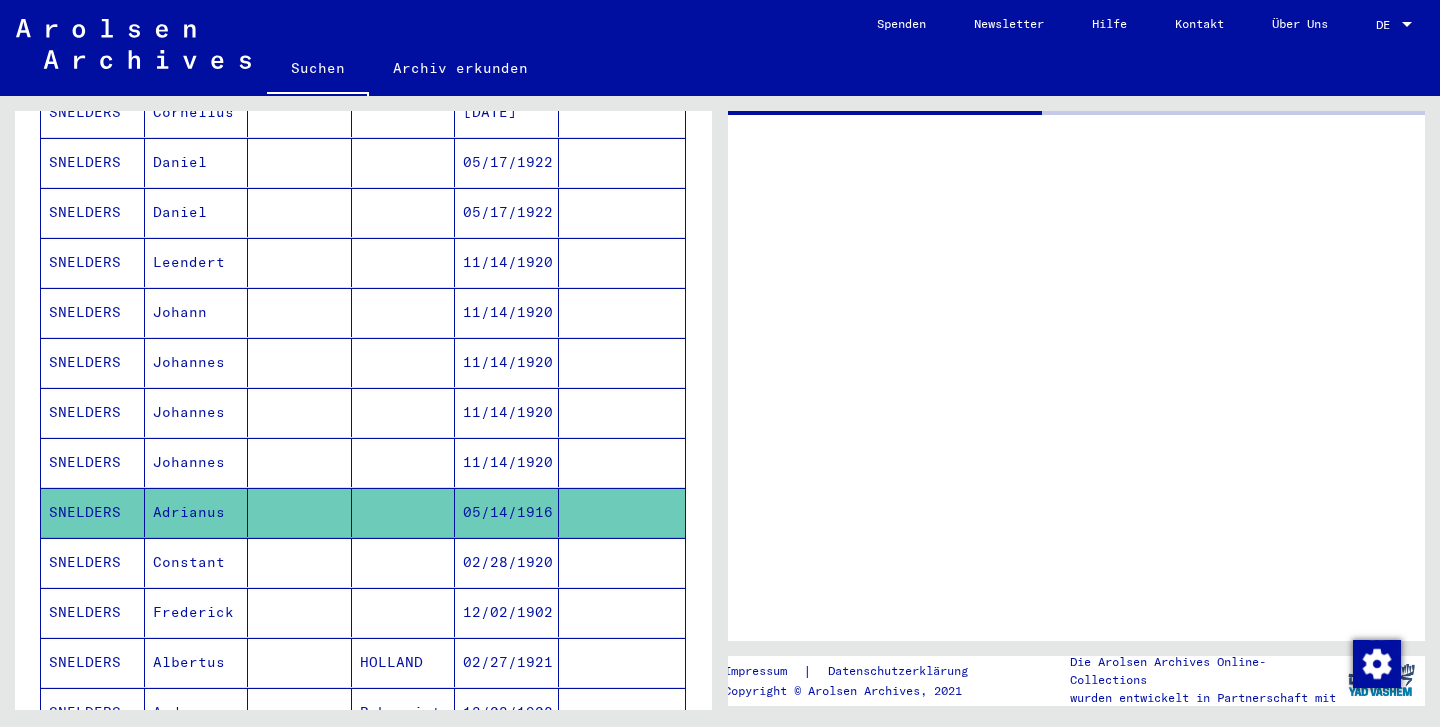 scroll, scrollTop: 0, scrollLeft: 0, axis: both 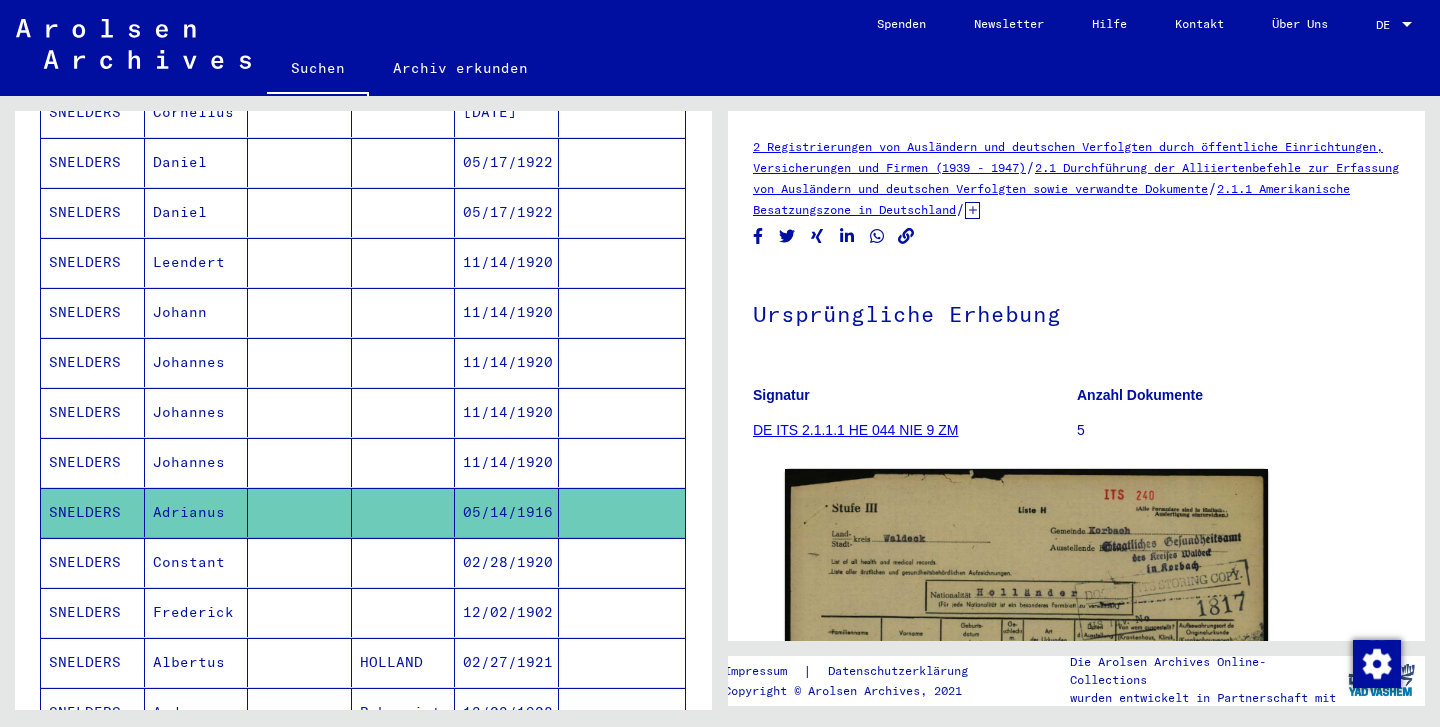 click on "SNELDERS" at bounding box center [93, 612] 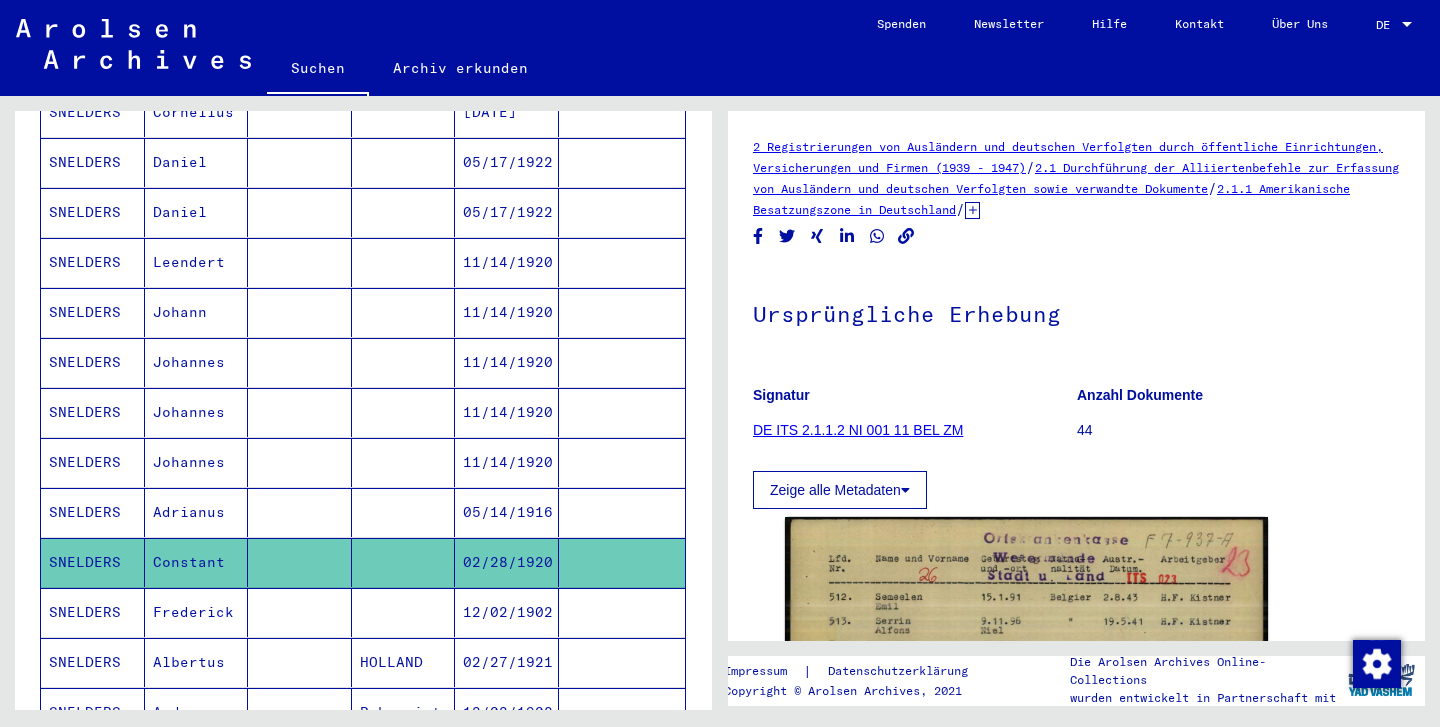 scroll, scrollTop: 0, scrollLeft: 0, axis: both 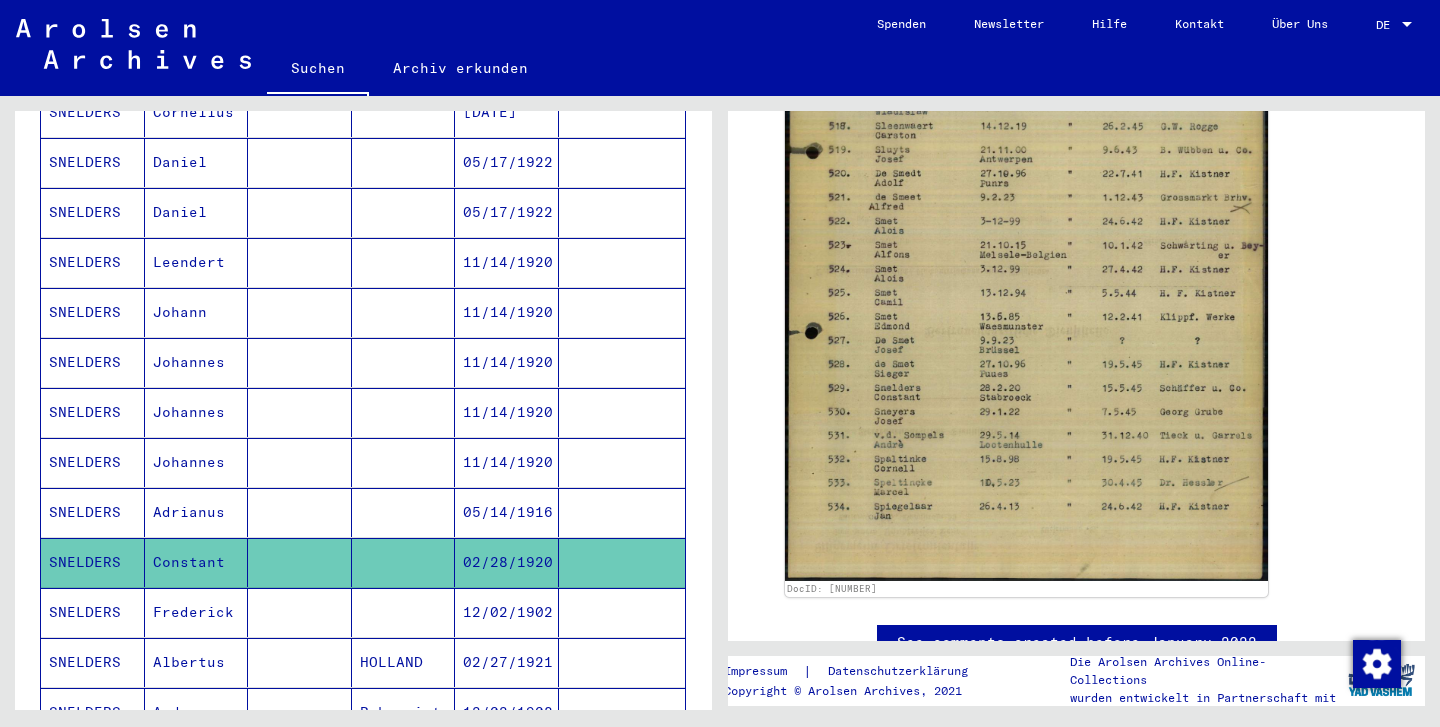 click on "SNELDERS" at bounding box center [93, 662] 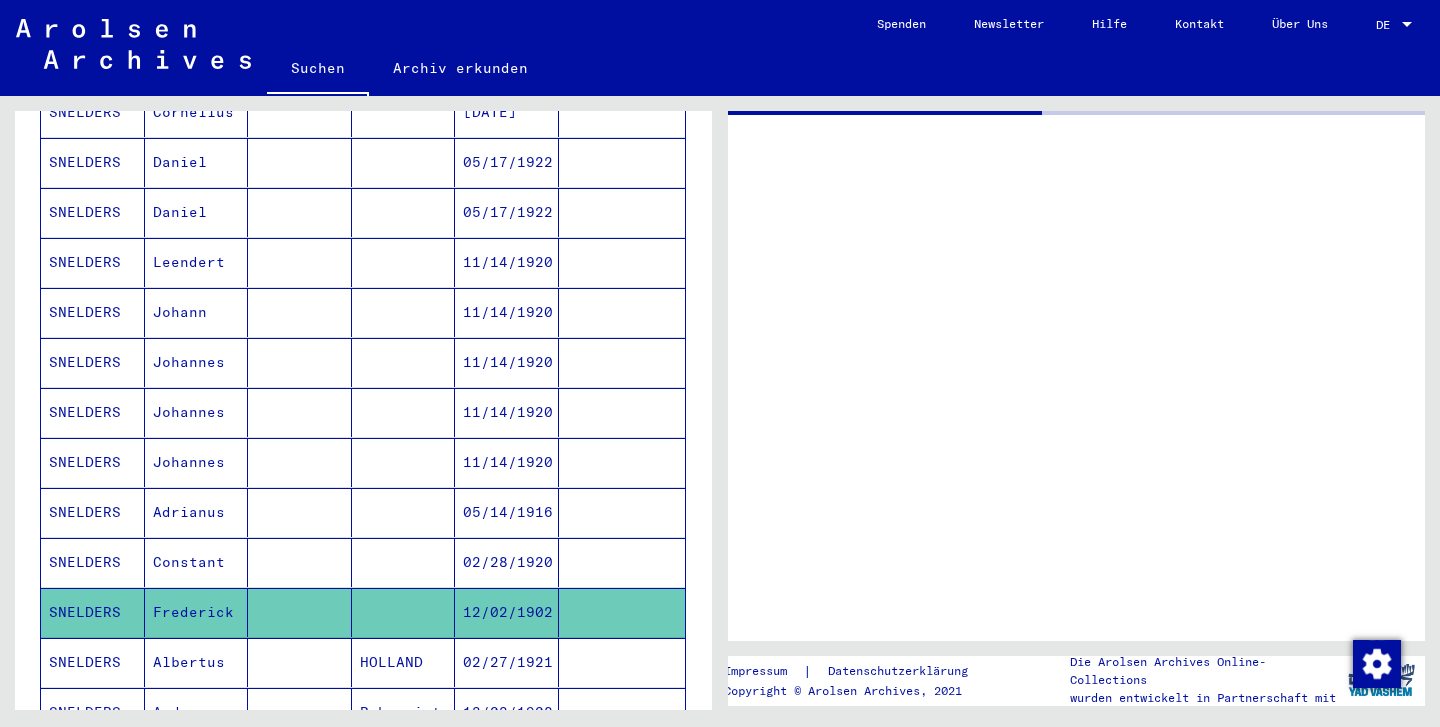 scroll, scrollTop: 0, scrollLeft: 0, axis: both 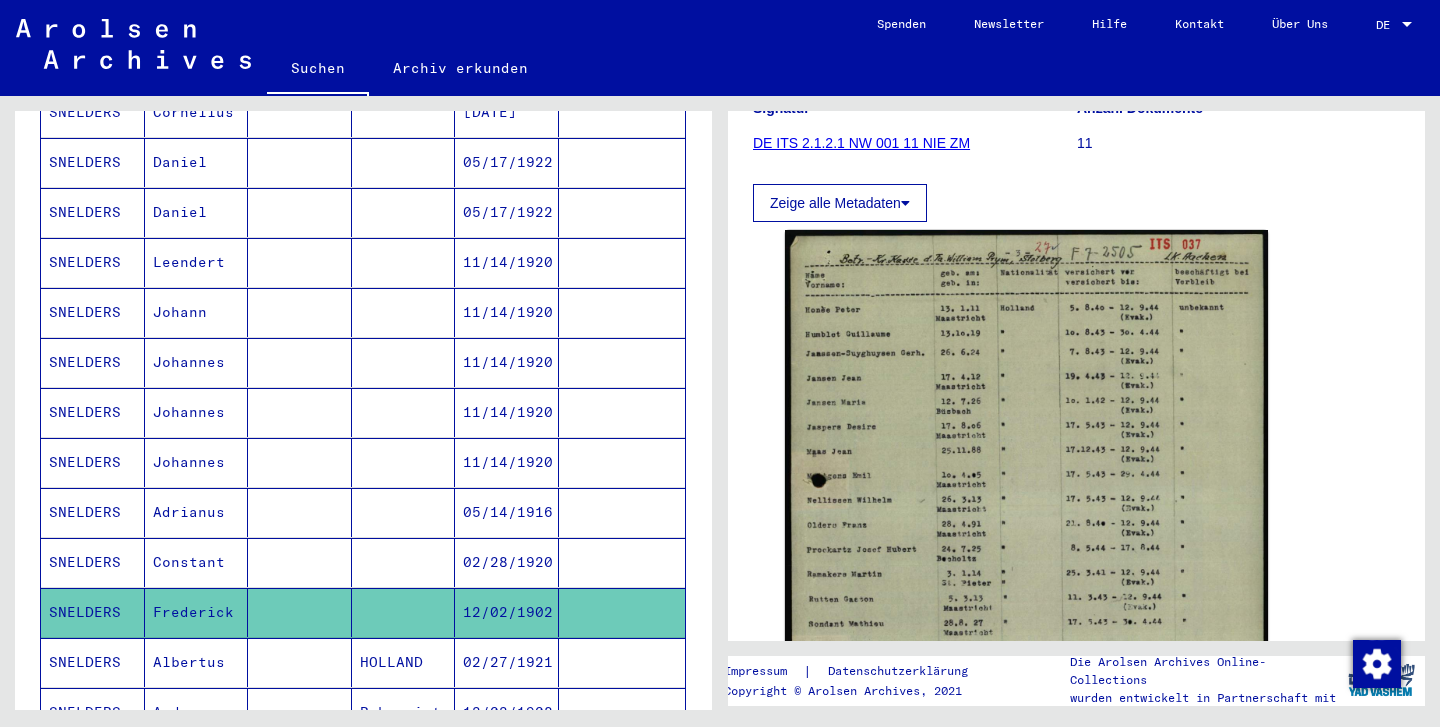 click 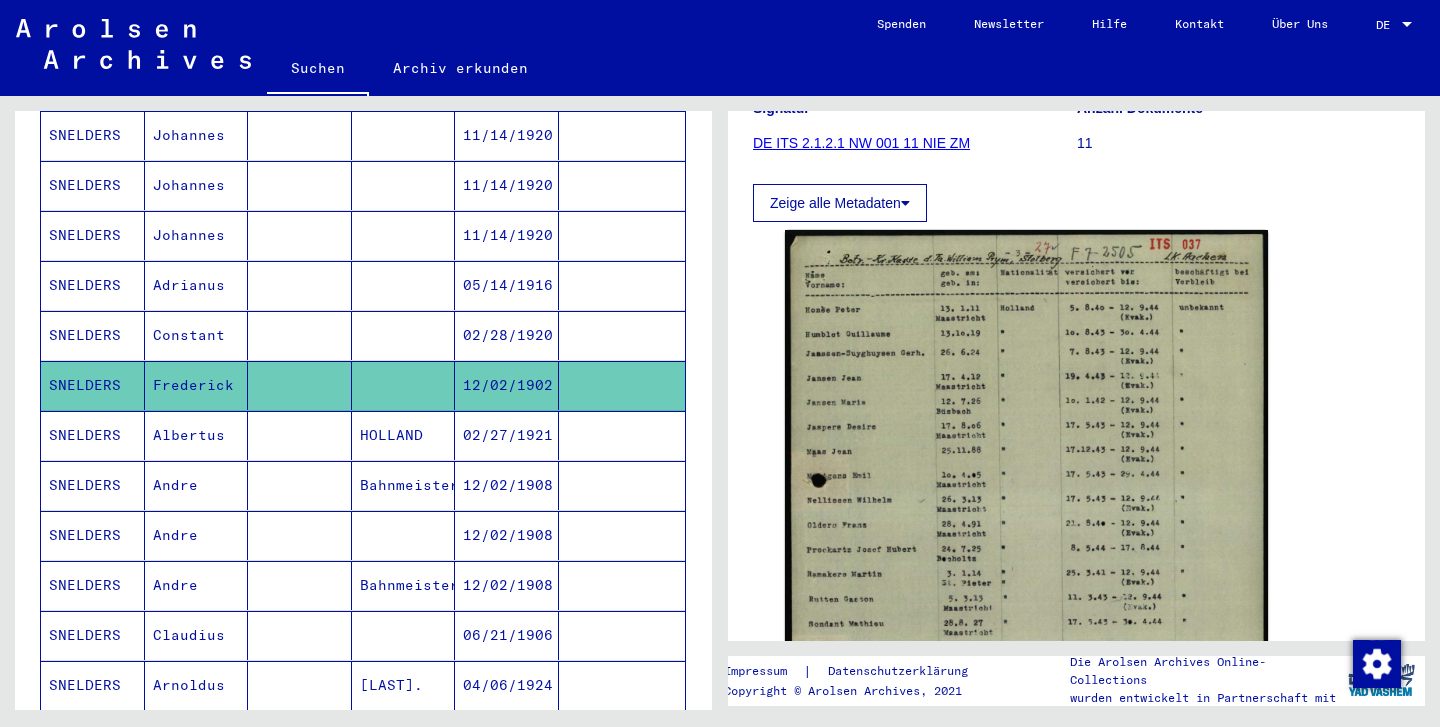 scroll, scrollTop: 1050, scrollLeft: 0, axis: vertical 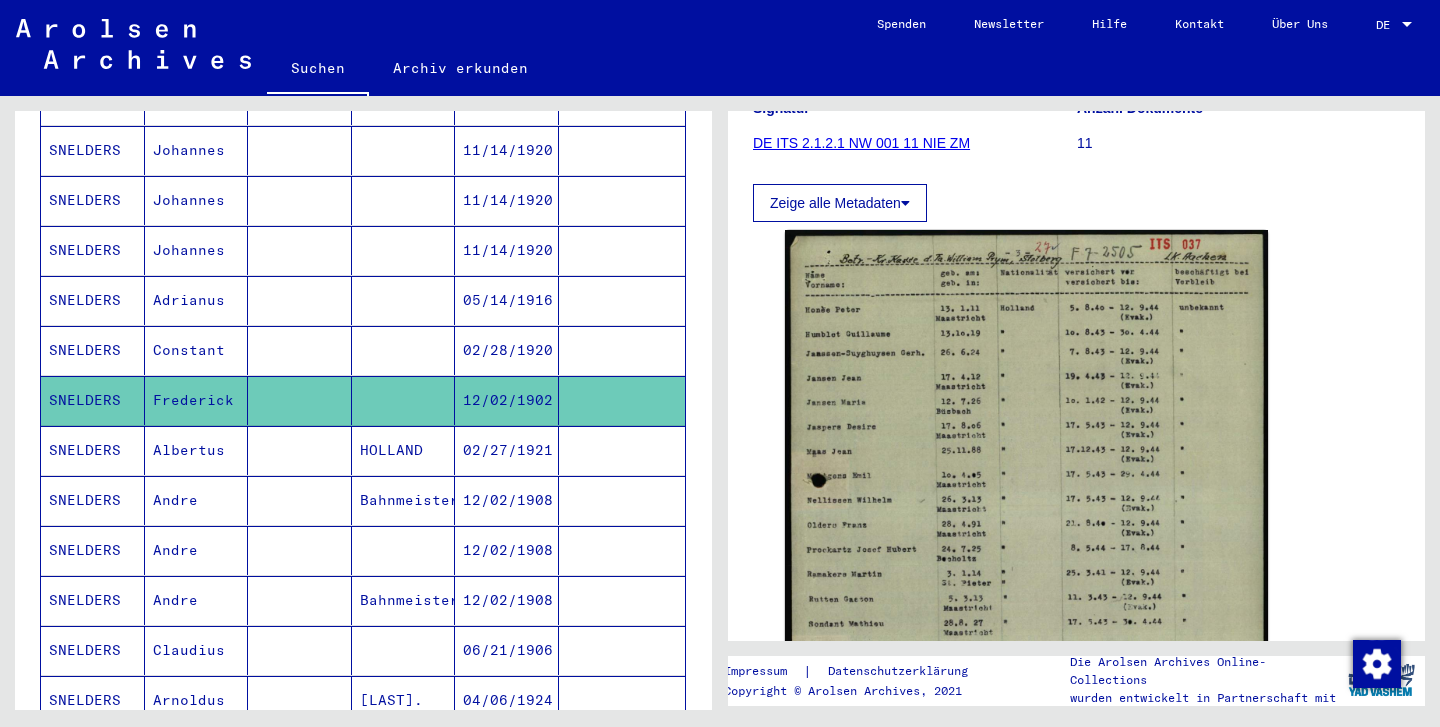 click on "SNELDERS" at bounding box center [93, 500] 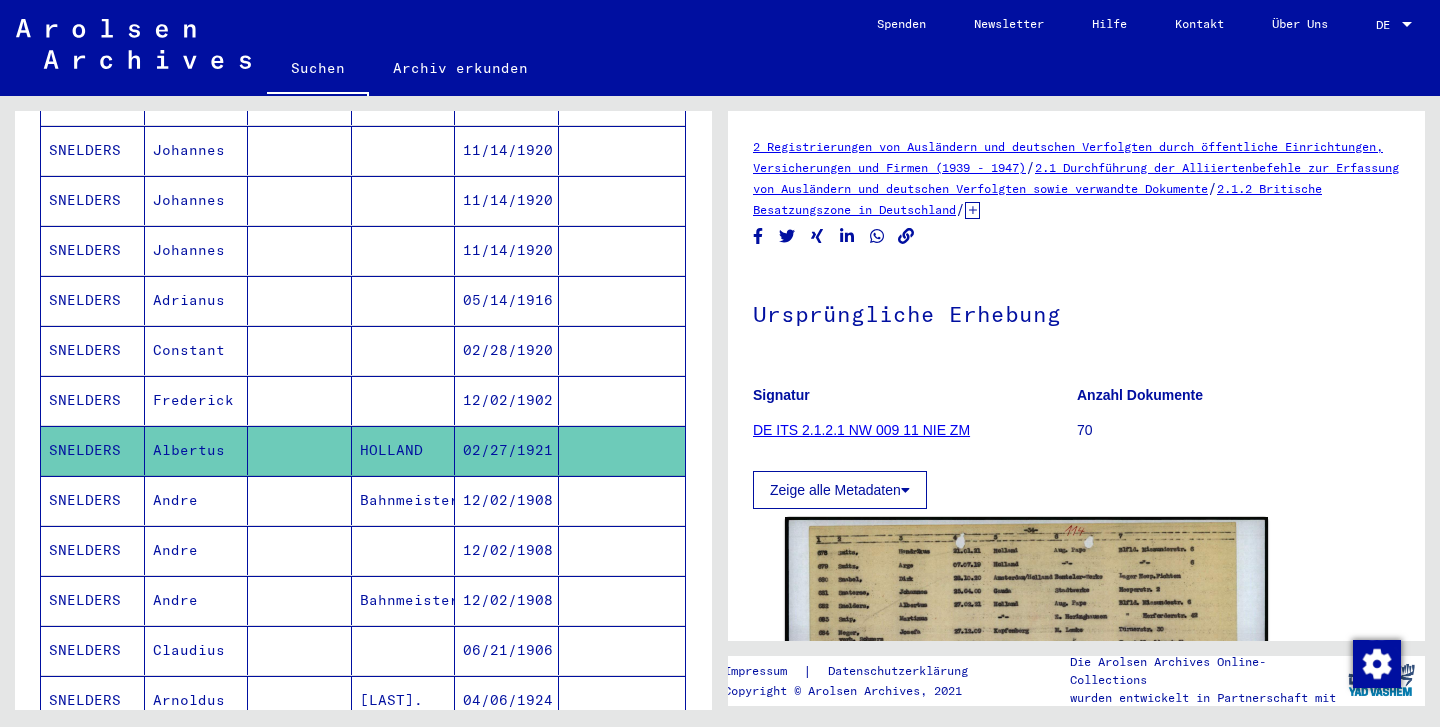 scroll, scrollTop: 0, scrollLeft: 0, axis: both 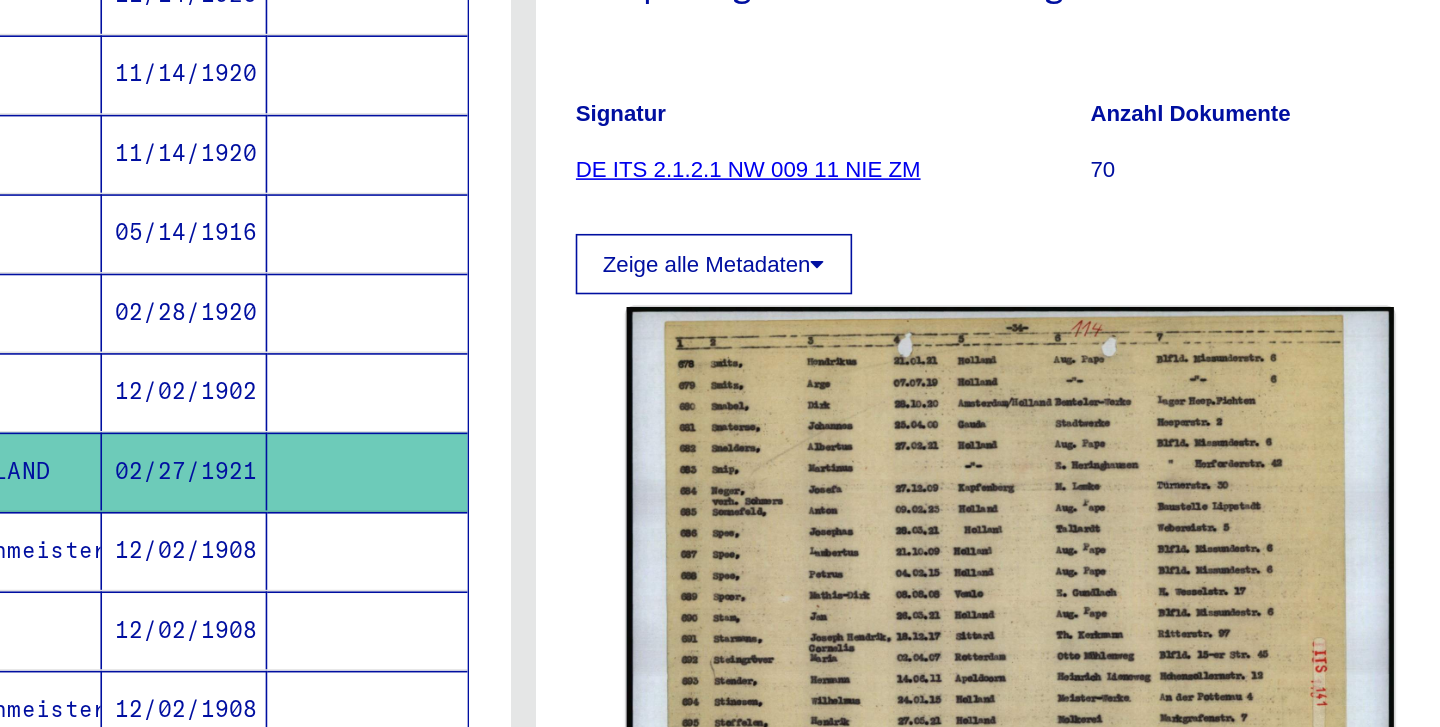 click on "Bahnmeisterei" at bounding box center (404, 552) 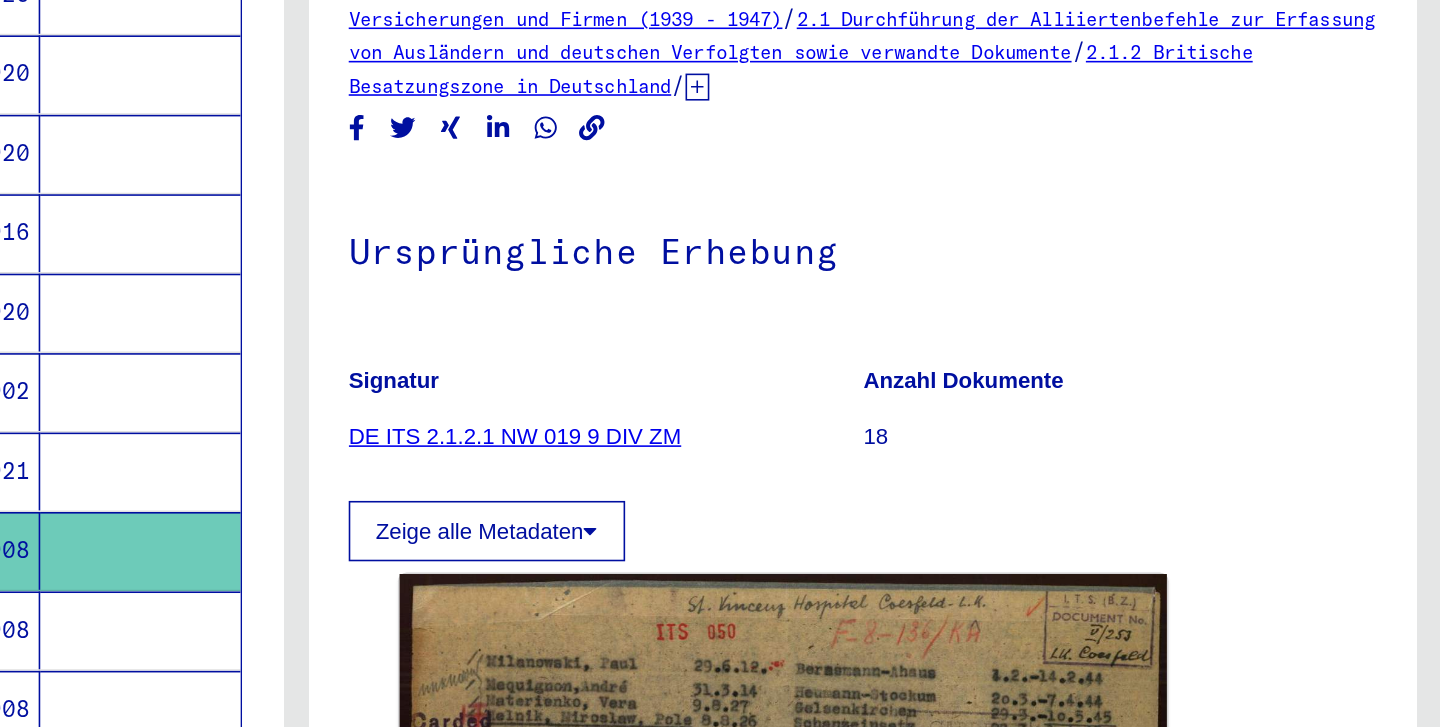 scroll, scrollTop: 0, scrollLeft: 0, axis: both 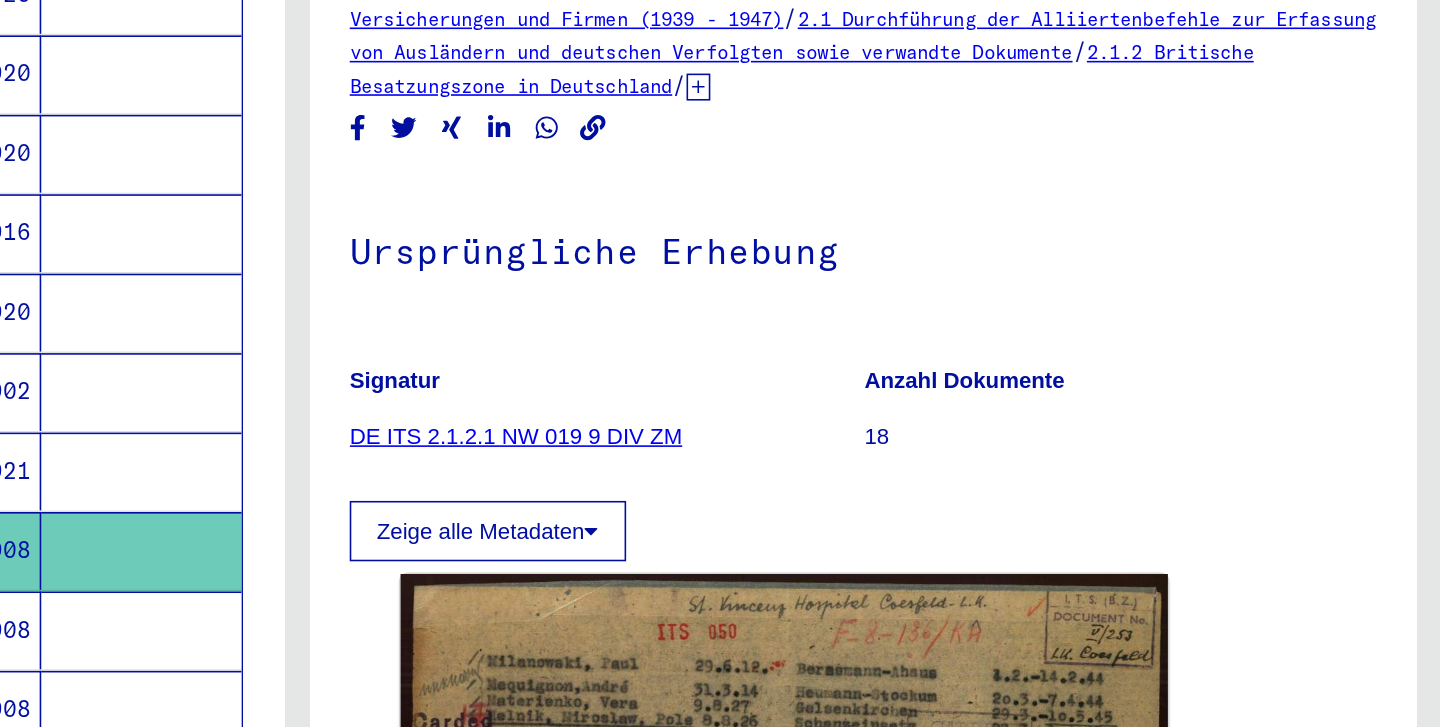 drag, startPoint x: 342, startPoint y: 453, endPoint x: 61, endPoint y: 455, distance: 281.0071 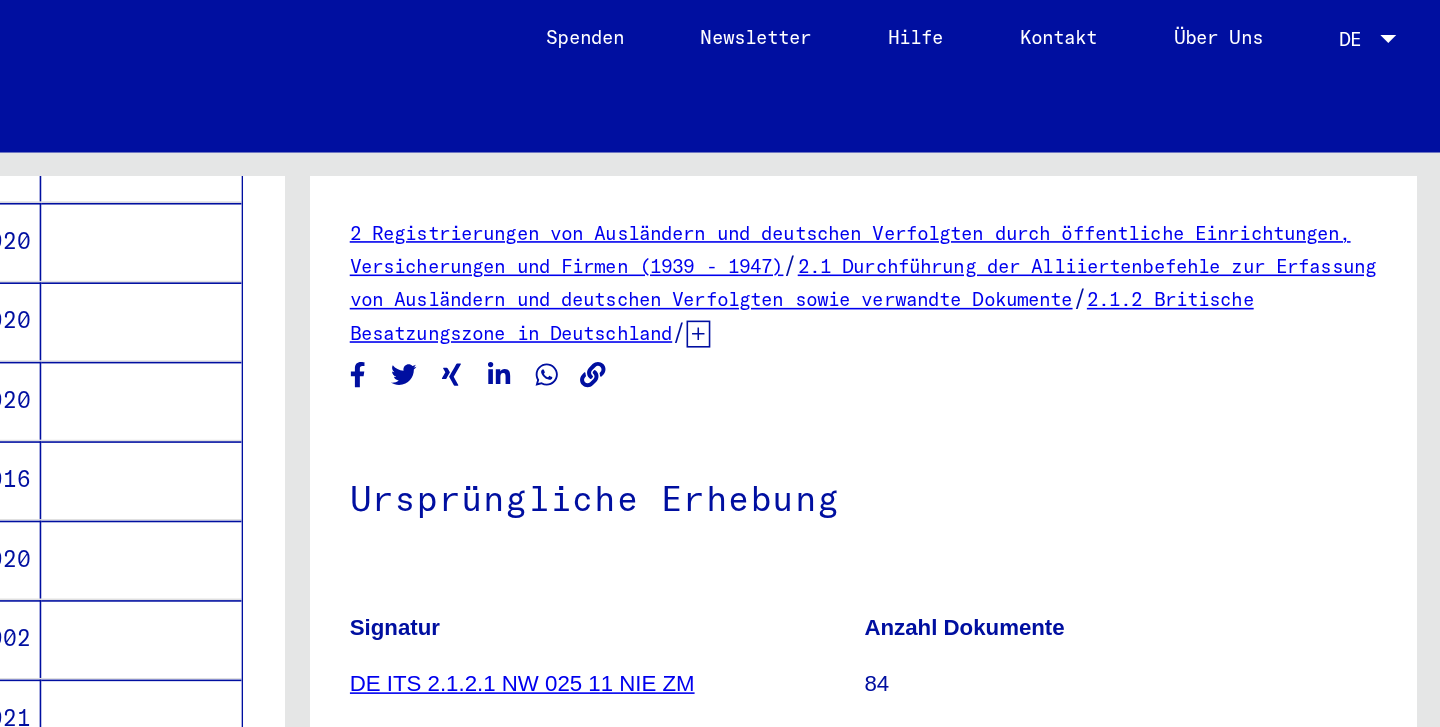 scroll, scrollTop: 0, scrollLeft: 0, axis: both 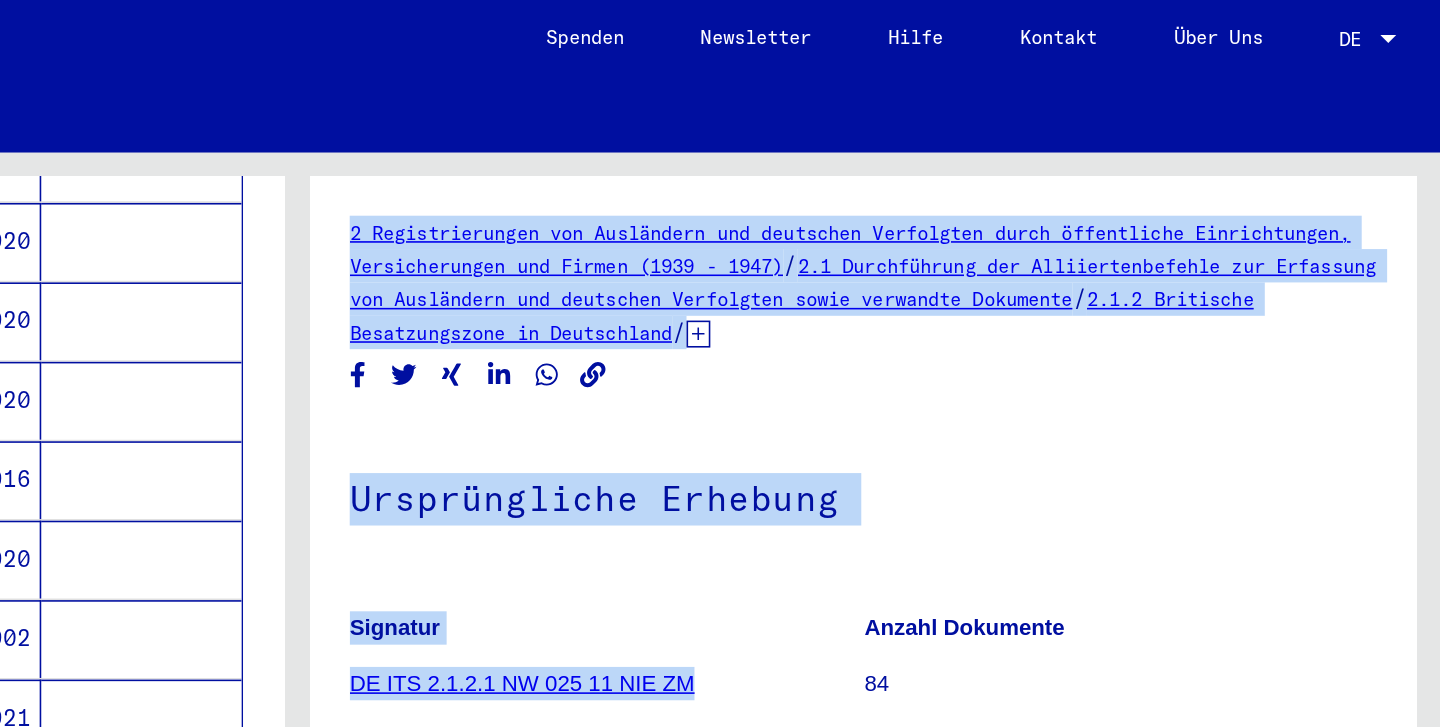drag, startPoint x: 535, startPoint y: 452, endPoint x: 120, endPoint y: 453, distance: 415.0012 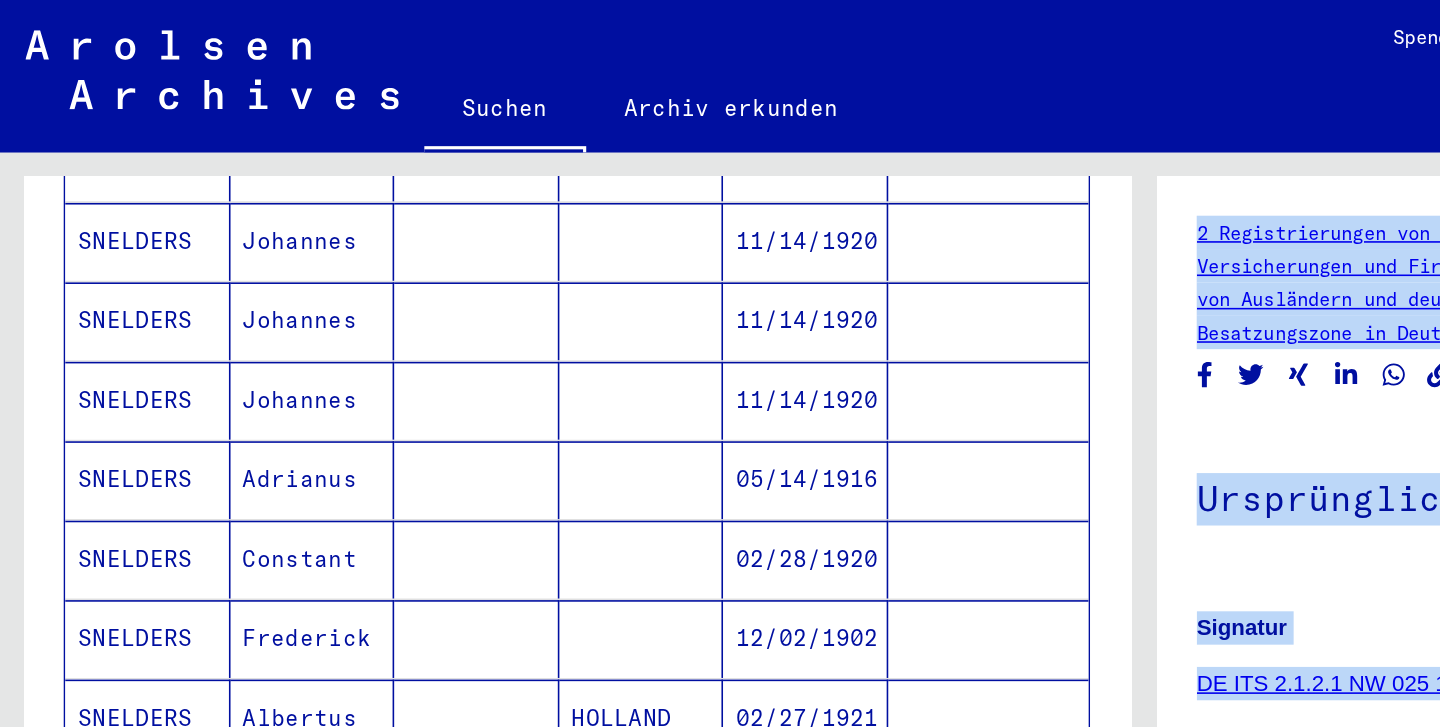 click on "Nachname   Vorname   Geburtsname   Geburt‏   Geburtsdatum   Prisoner #   [LAST]   J.         [DATE]   2705   [LAST]   PETRUS J.         [DATE]   2706   [LAST]   F.            87019   [LAST]   F.            87019   [LAST]   FRANS         [DATE]   87019   [LAST]   Johann         [DATE]      [LAST]   Johann         [DATE]      [LAST]   Leendert         [DATE]      [LAST]   Cornelius         [DATE]      [LAST]   Daniel         [DATE]      [LAST]   Daniel         [DATE]      [LAST]   Leendert         [DATE]      [LAST]   Johann         [DATE]      [LAST]   Johannes         [DATE]      [LAST]   Johannes         [DATE]      [LAST]   Johannes         [DATE]      [LAST]   Adrianus         [DATE]      [LAST]   Constant         [DATE]      [LAST]   Frederick         [DATE]      [LAST]   Albertus      HOLLAND   [DATE]      [LAST]   Andre      Bahnmeisterei   [DATE]      [LAST]   Andre" at bounding box center (363, 140) 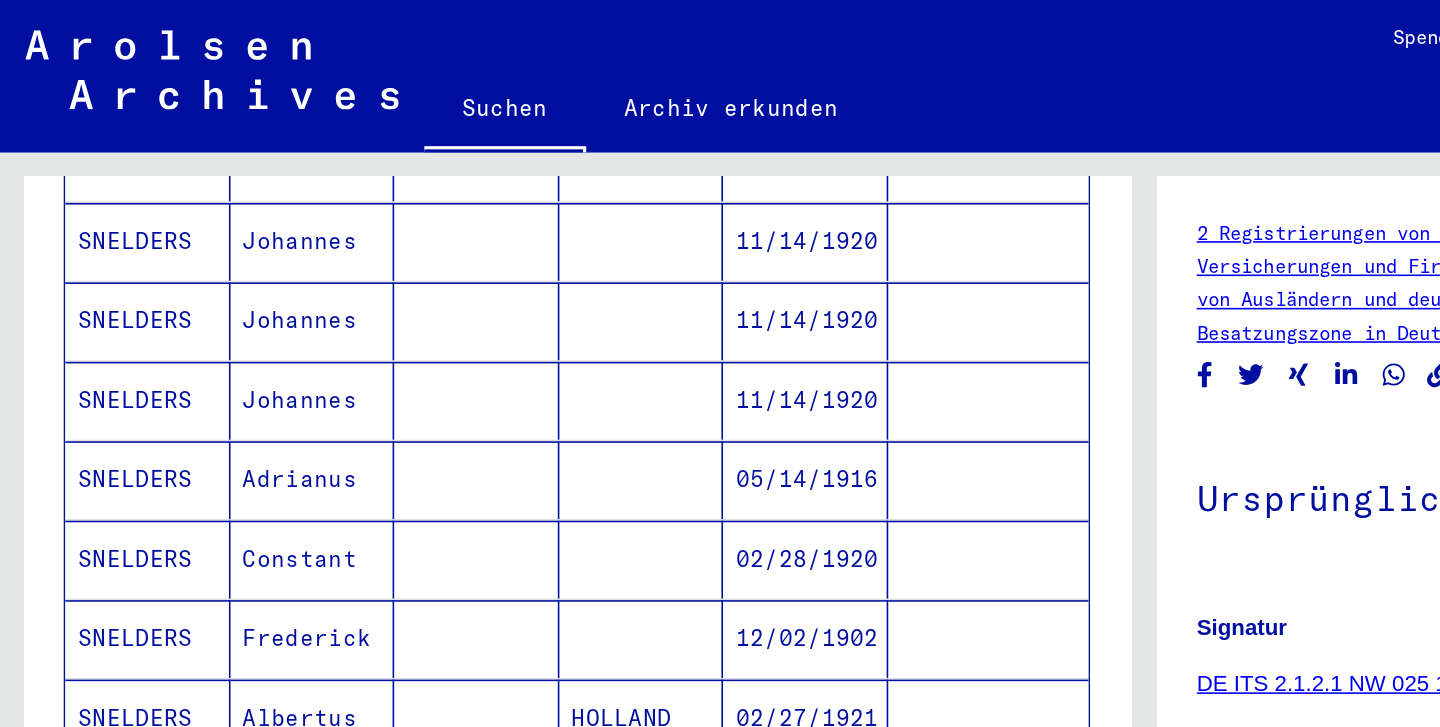 click on "SNELDERS" at bounding box center [93, 452] 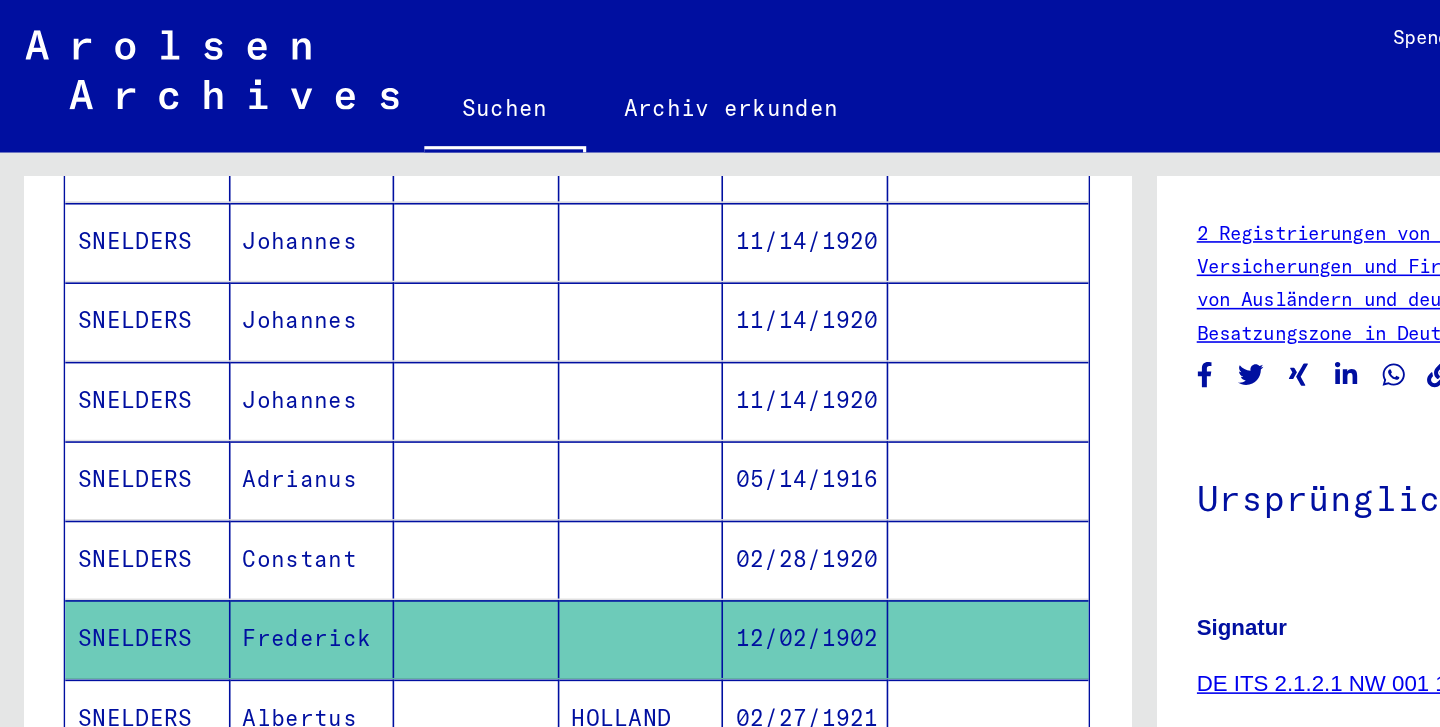 scroll, scrollTop: 0, scrollLeft: 0, axis: both 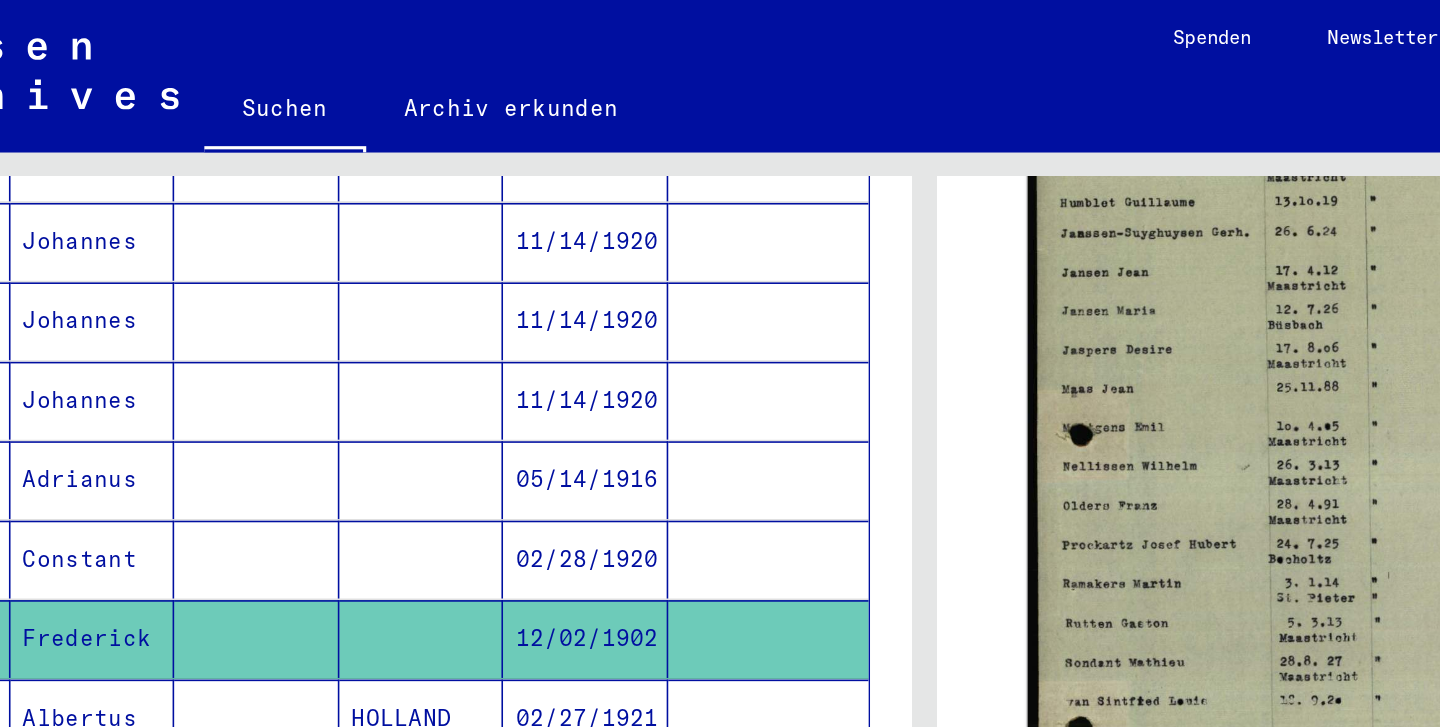 click on "Albertus" at bounding box center [197, 502] 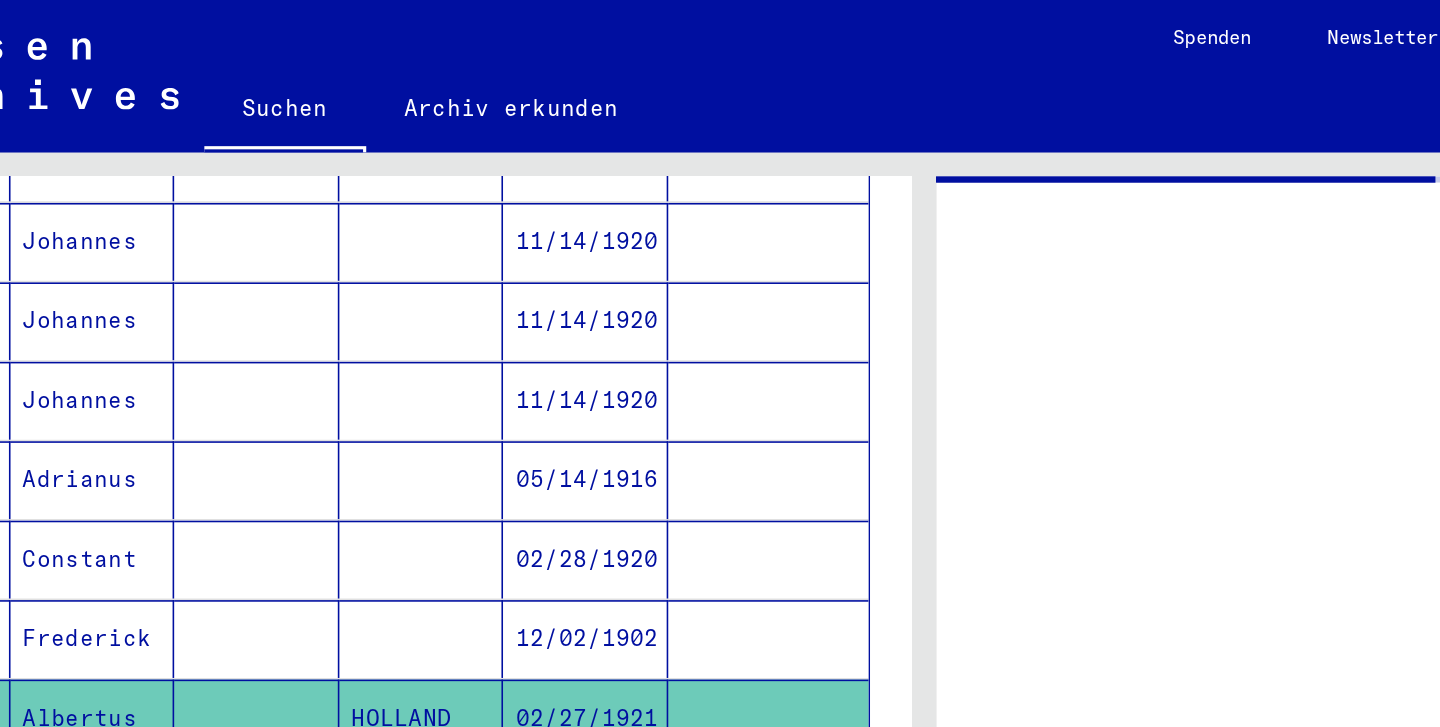 scroll, scrollTop: 0, scrollLeft: 0, axis: both 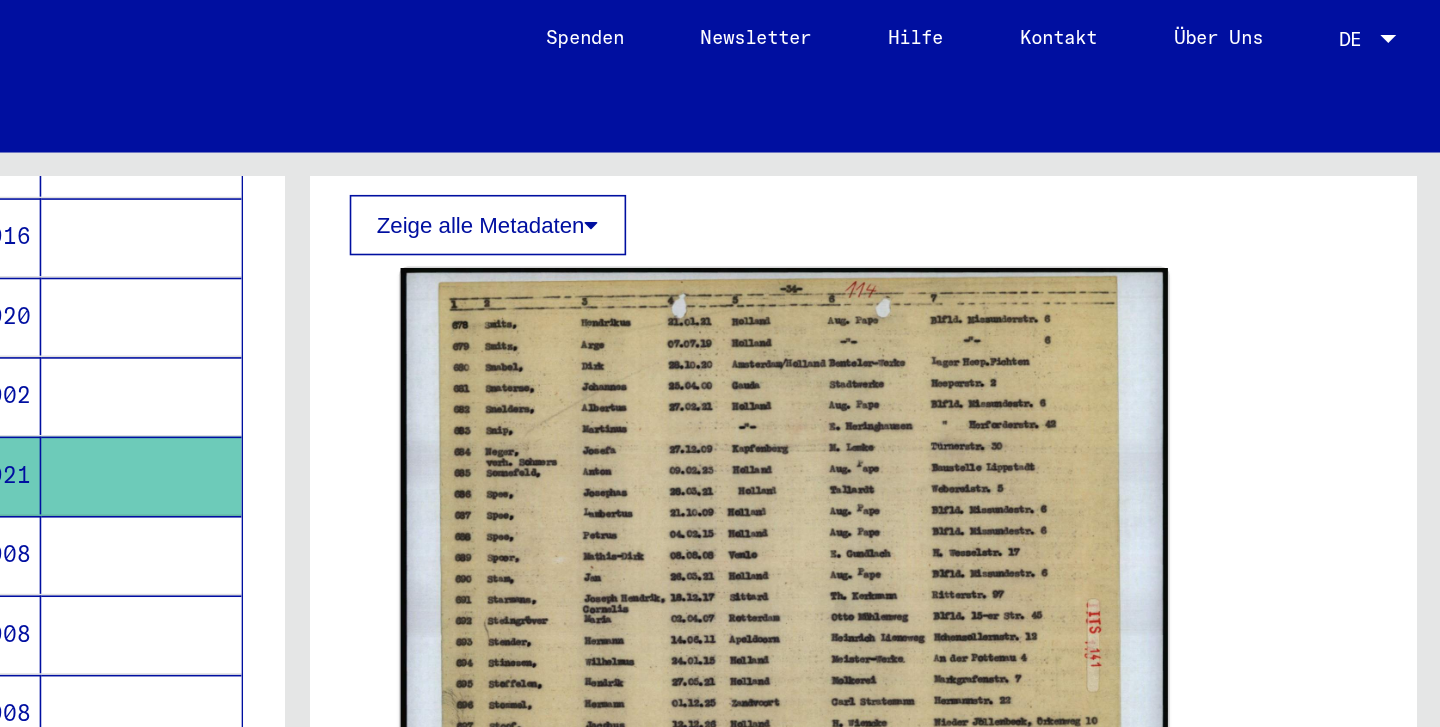 click on "12/02/1908" at bounding box center (507, 399) 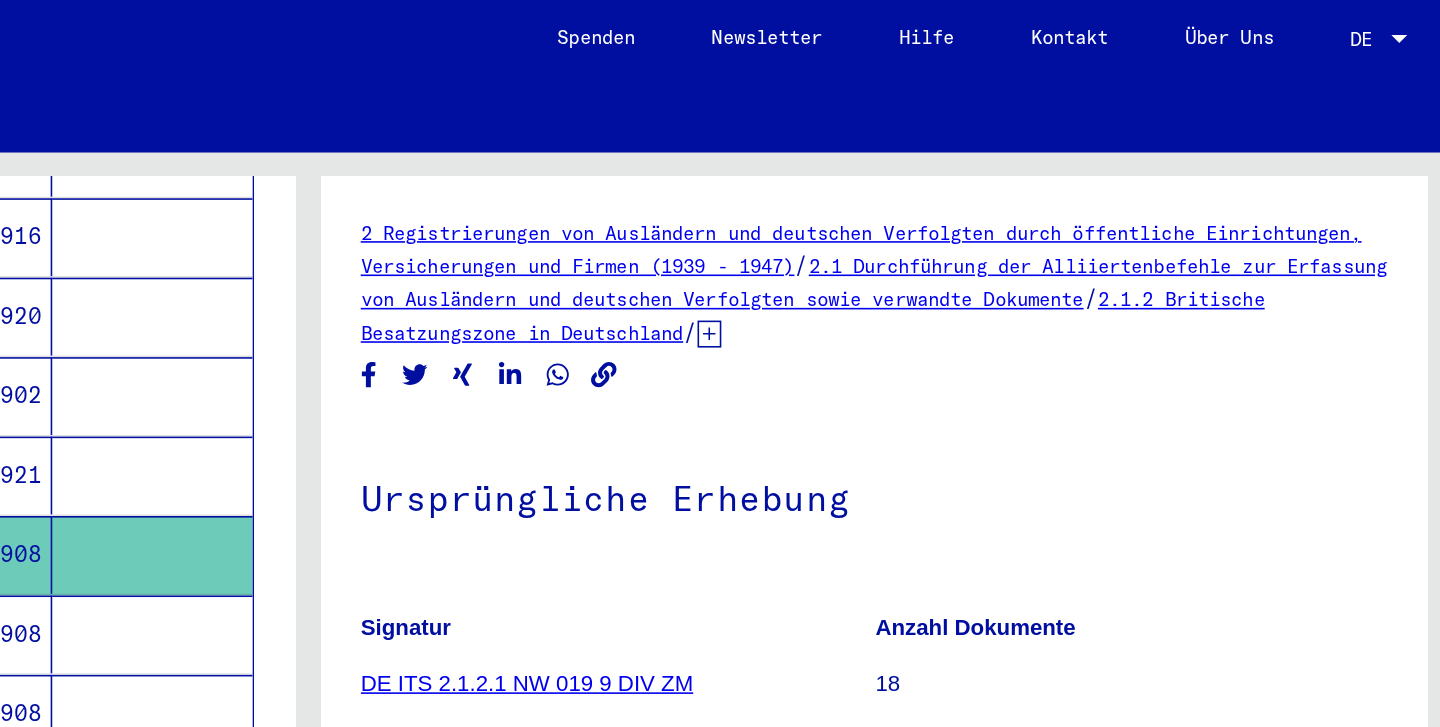 scroll, scrollTop: 0, scrollLeft: 0, axis: both 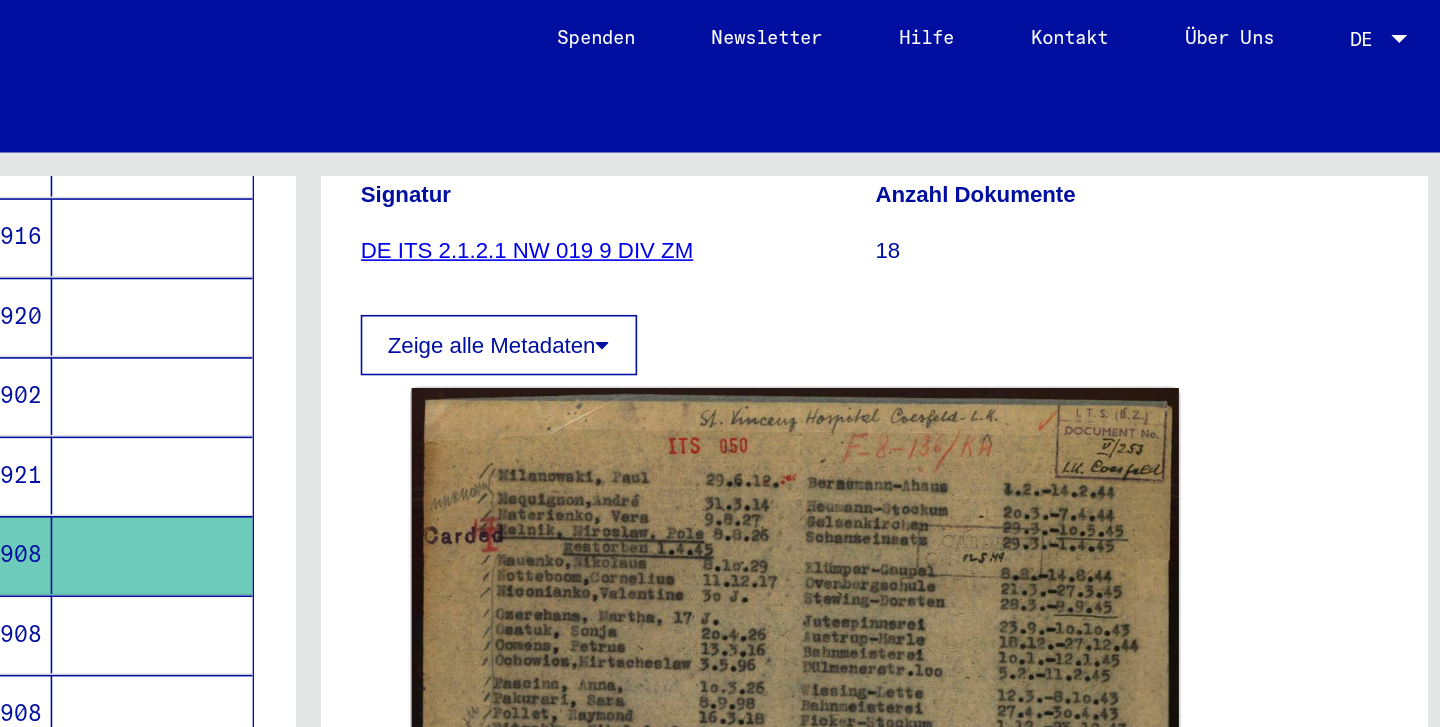 click on "12/02/1908" at bounding box center [507, 449] 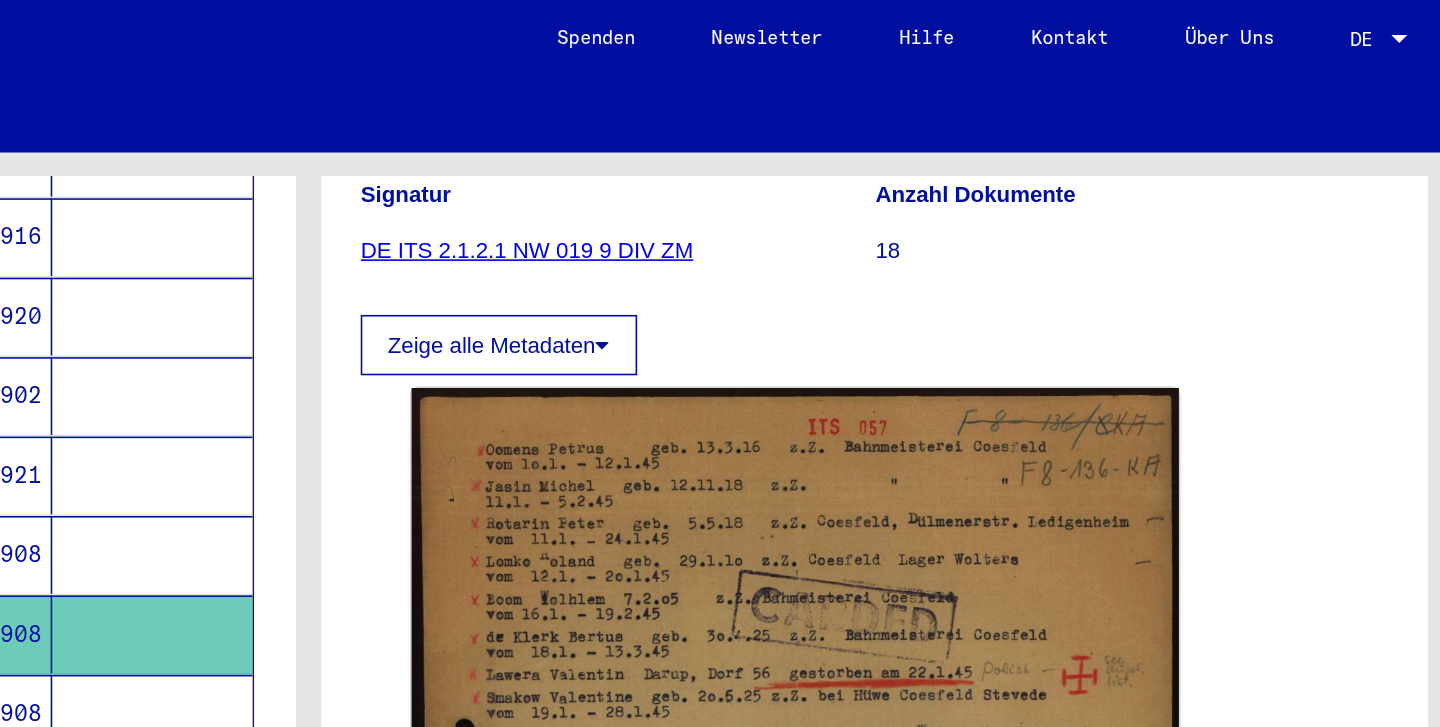 scroll, scrollTop: 0, scrollLeft: 0, axis: both 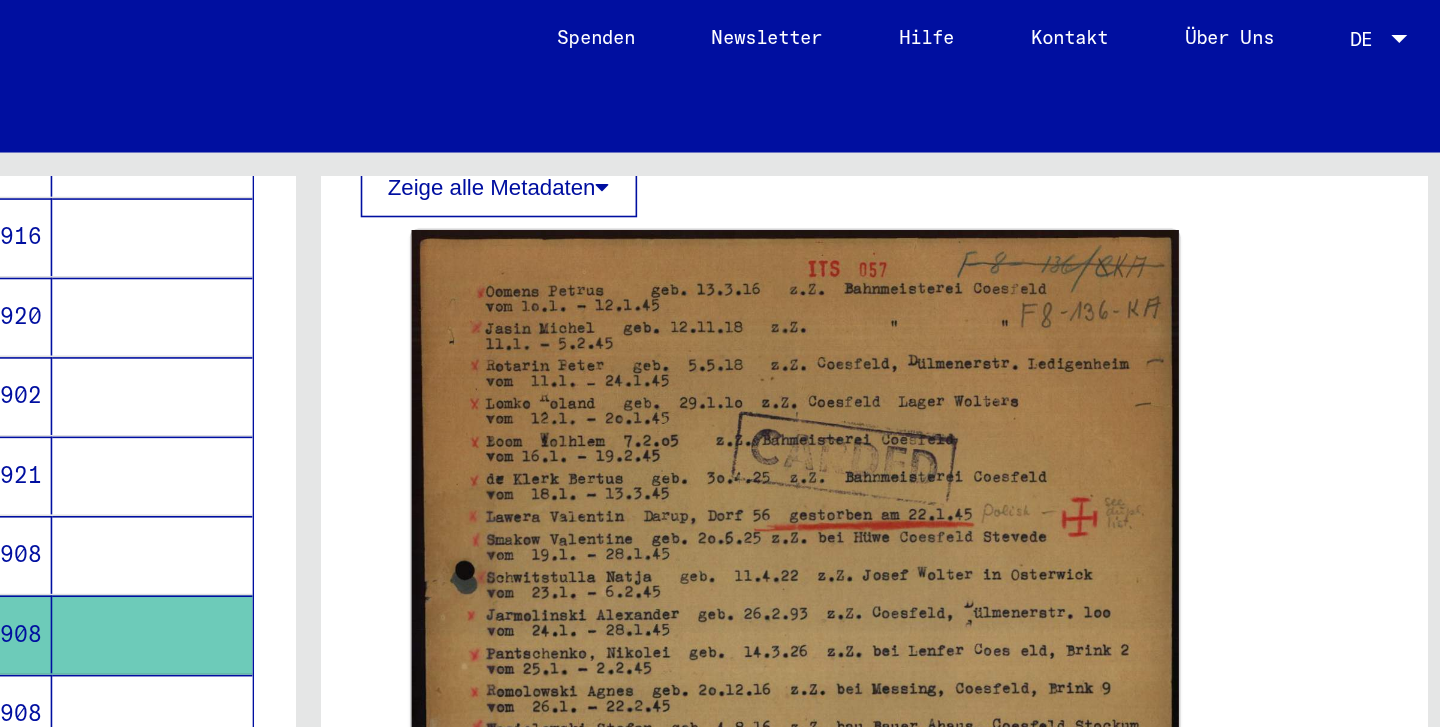 click on "12/02/1908" at bounding box center [507, 499] 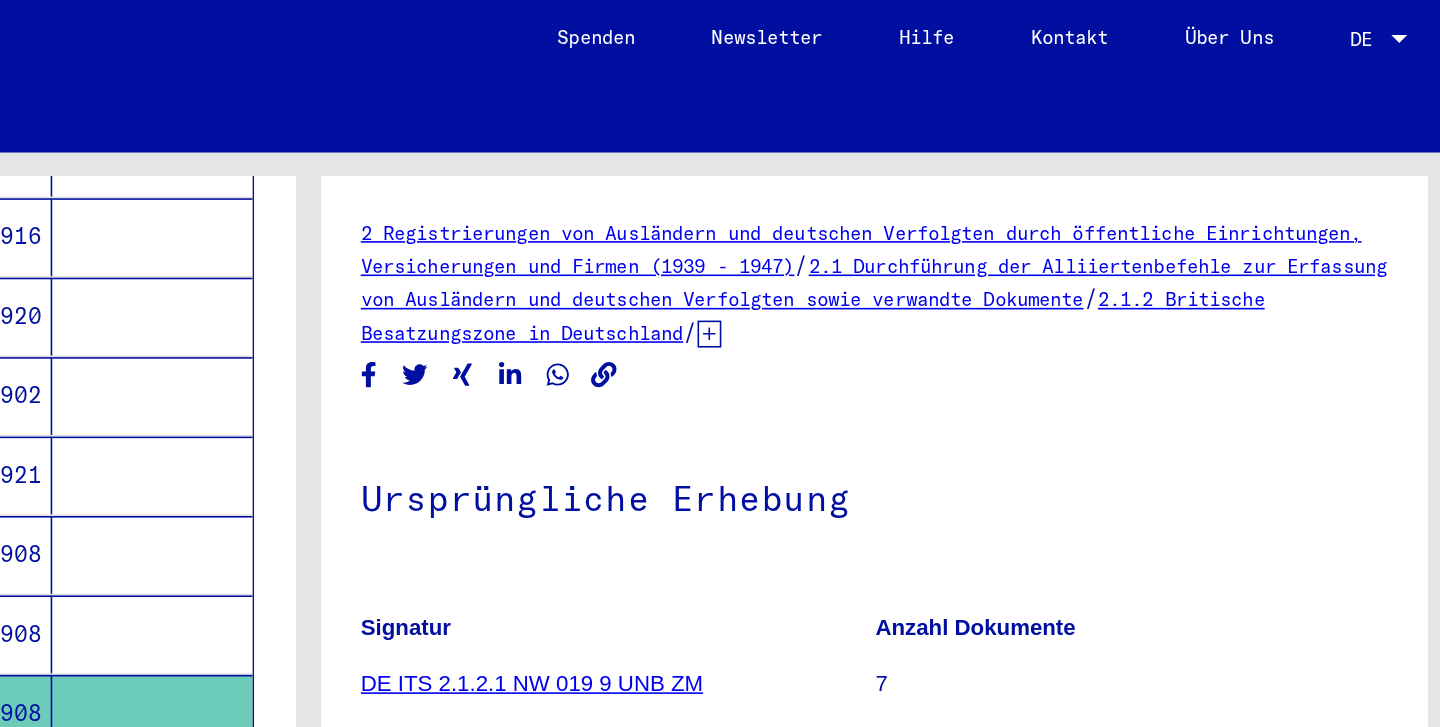 scroll, scrollTop: 0, scrollLeft: 0, axis: both 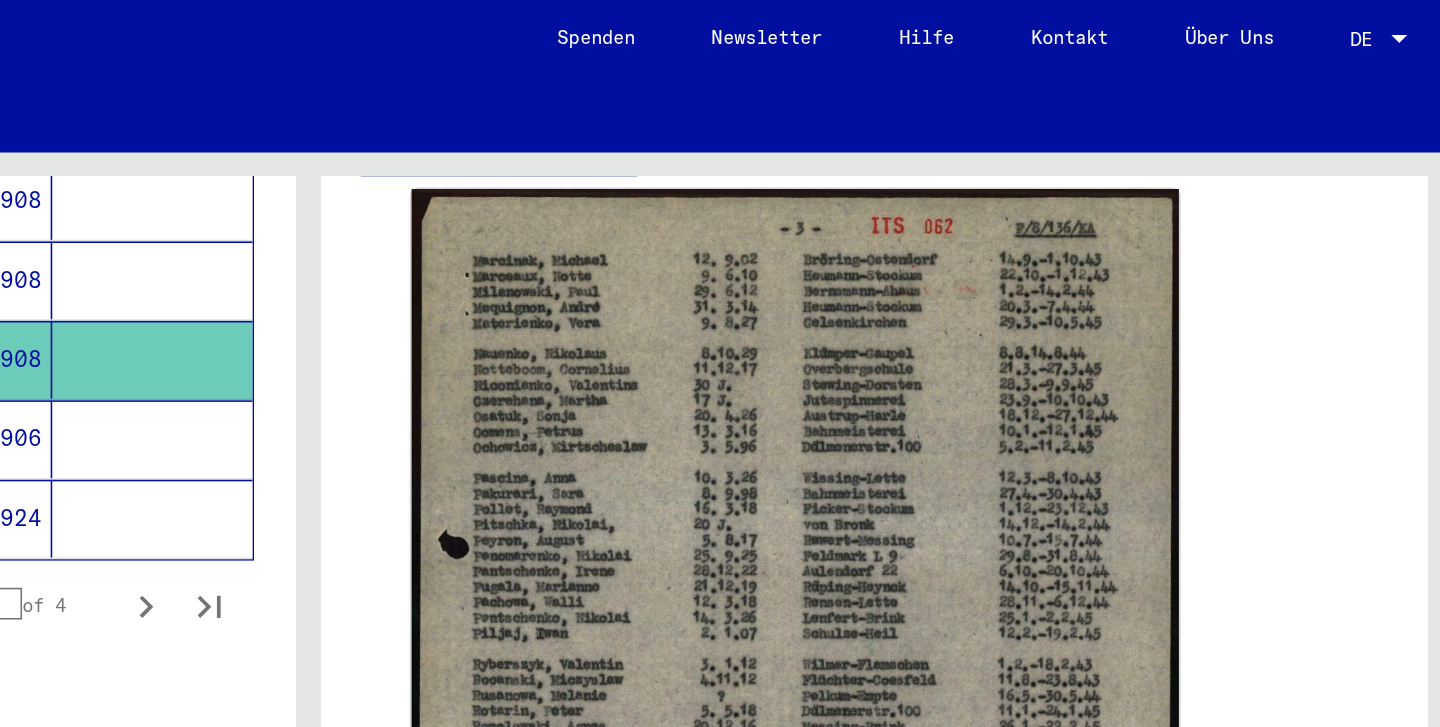 click on "06/21/1906" at bounding box center [507, 326] 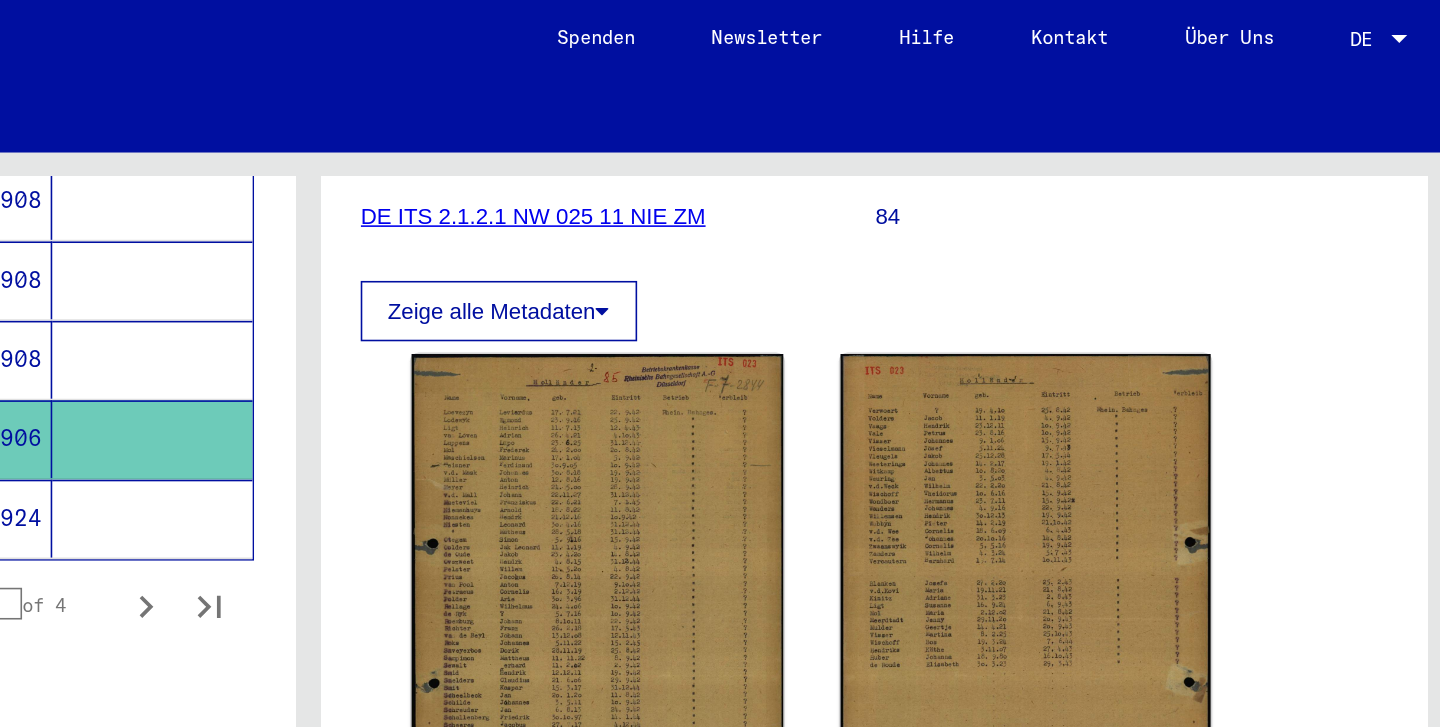 scroll, scrollTop: 298, scrollLeft: 0, axis: vertical 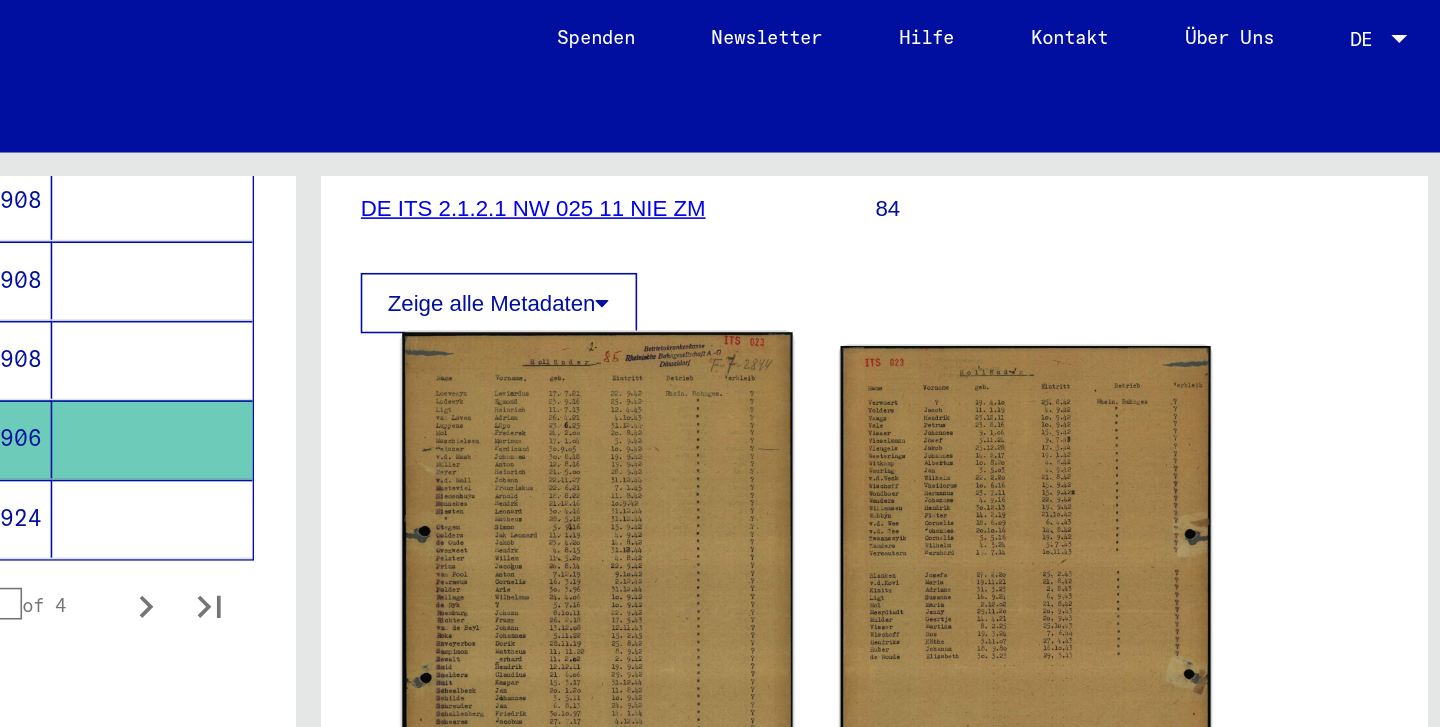 click 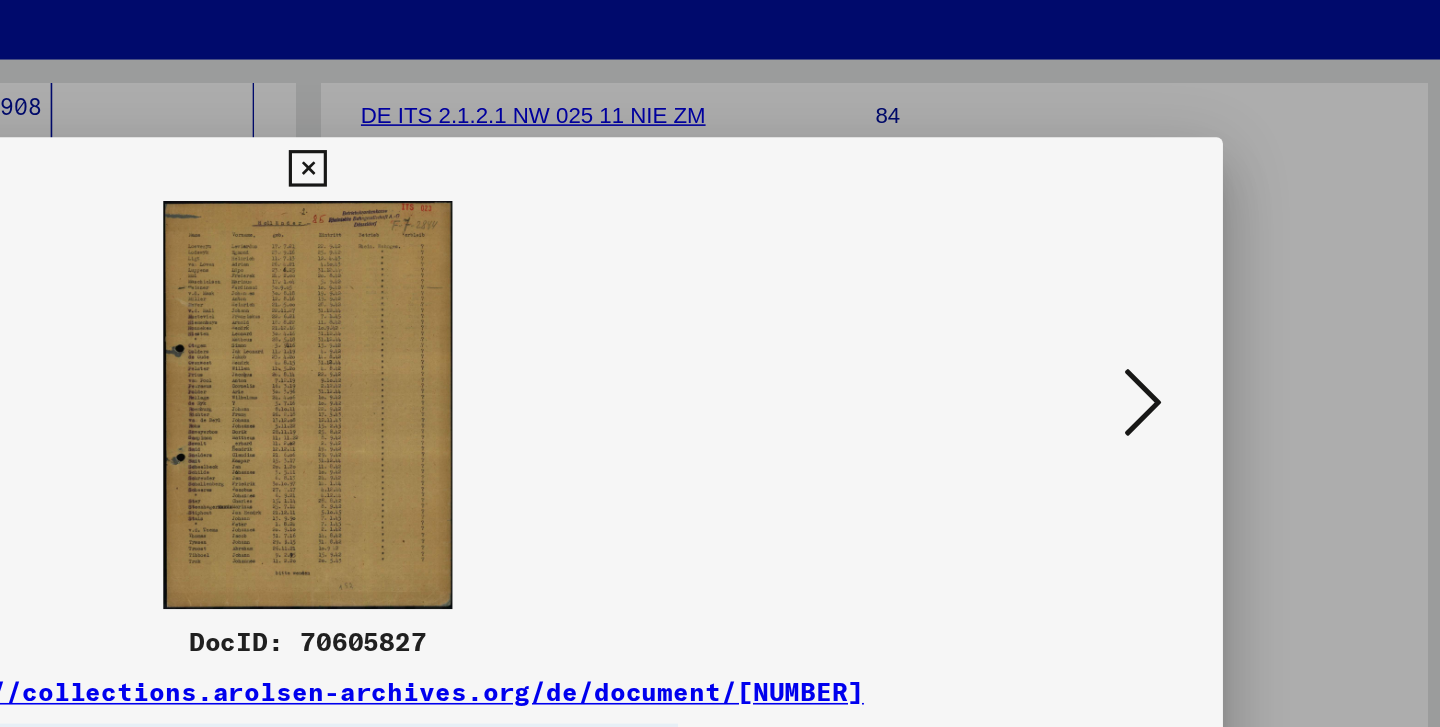 click at bounding box center [720, 313] 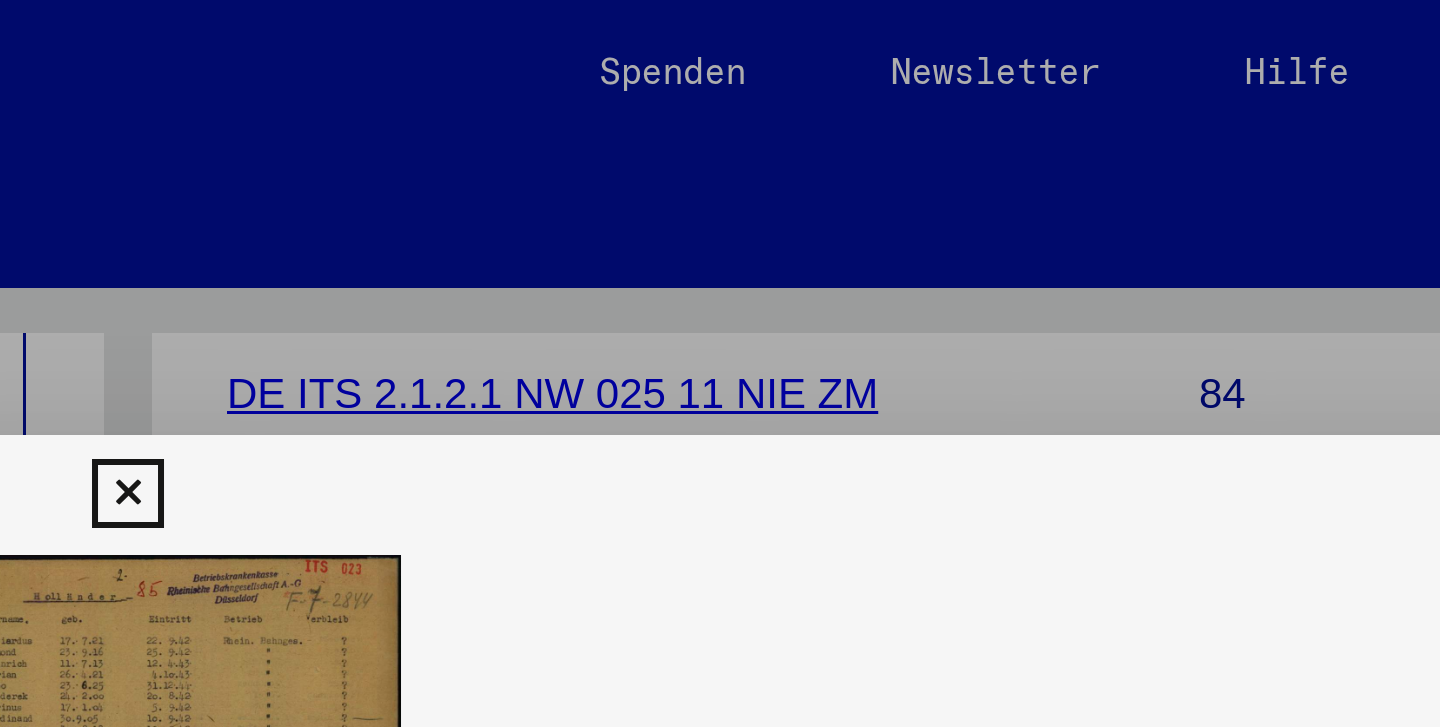 scroll, scrollTop: 0, scrollLeft: 0, axis: both 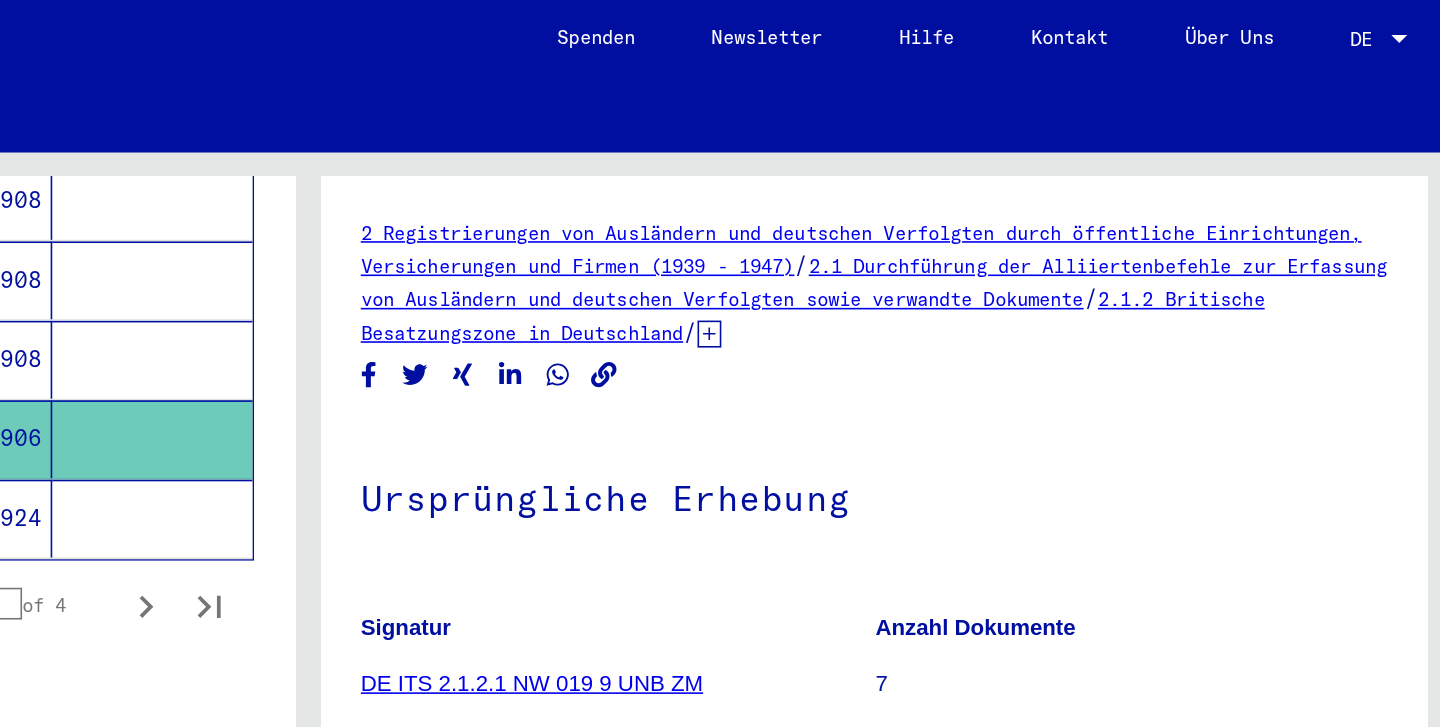 click on "04/06/1924" 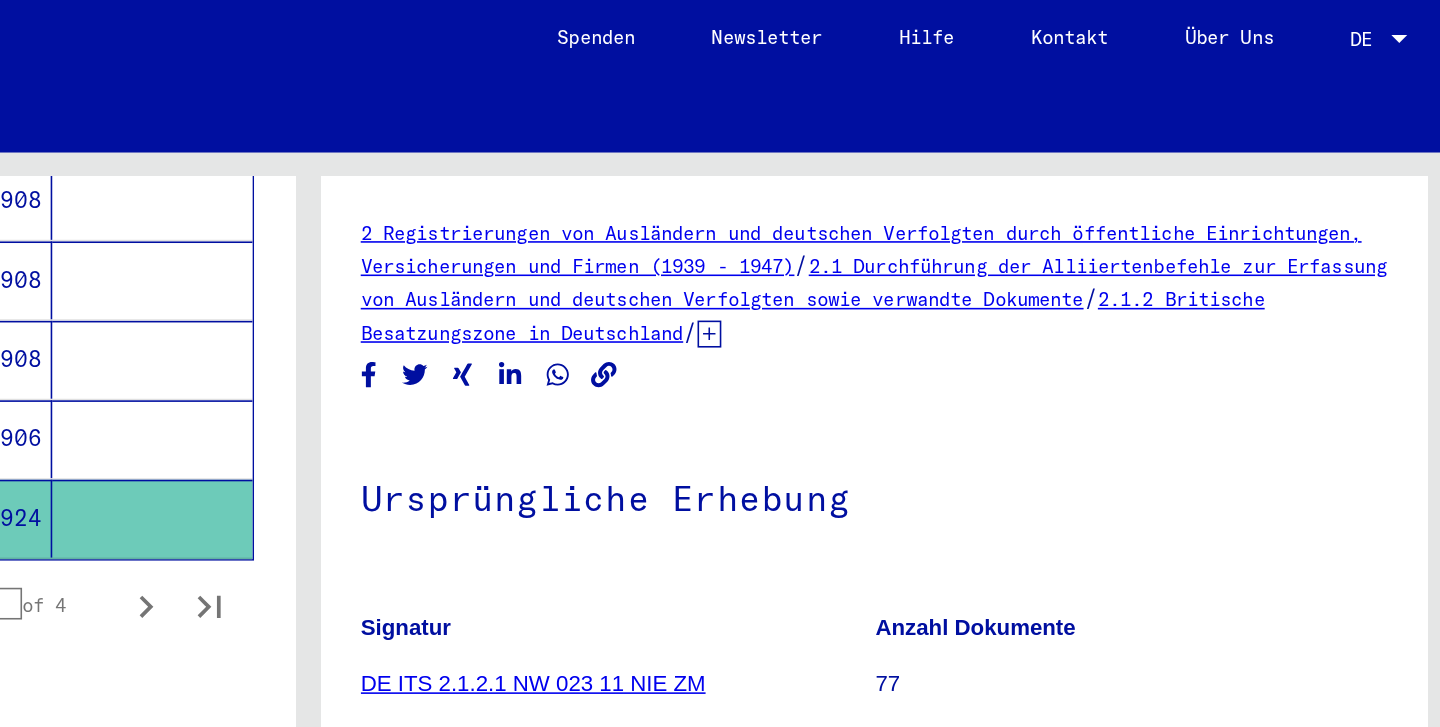 scroll, scrollTop: 0, scrollLeft: 0, axis: both 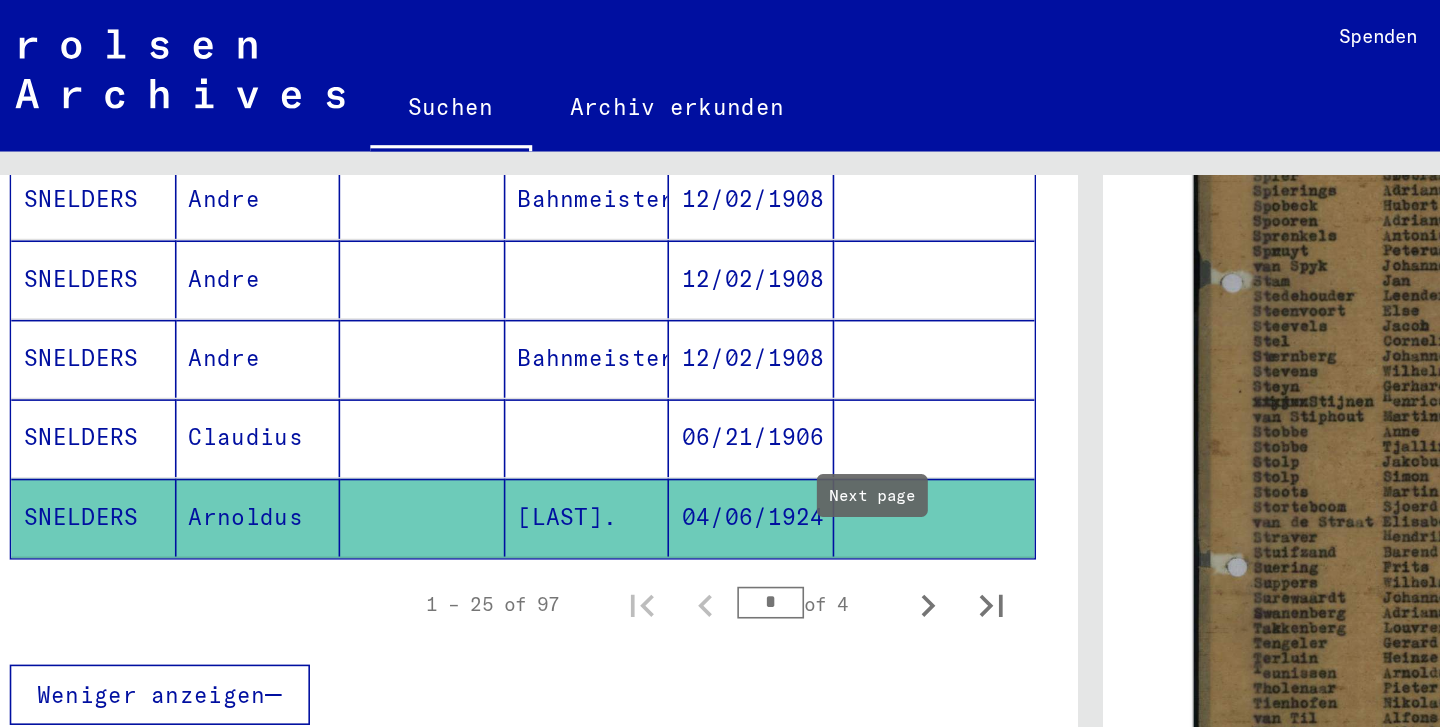 click 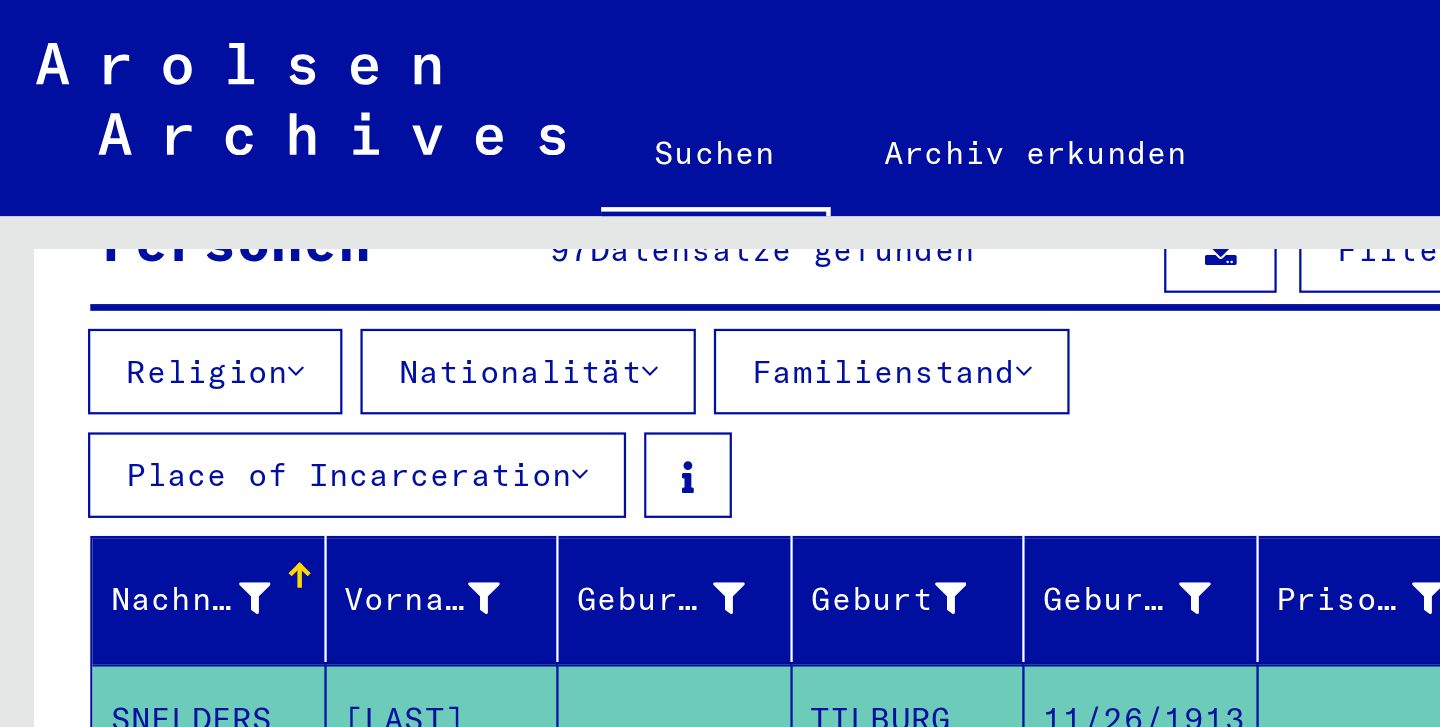 scroll, scrollTop: 232, scrollLeft: 0, axis: vertical 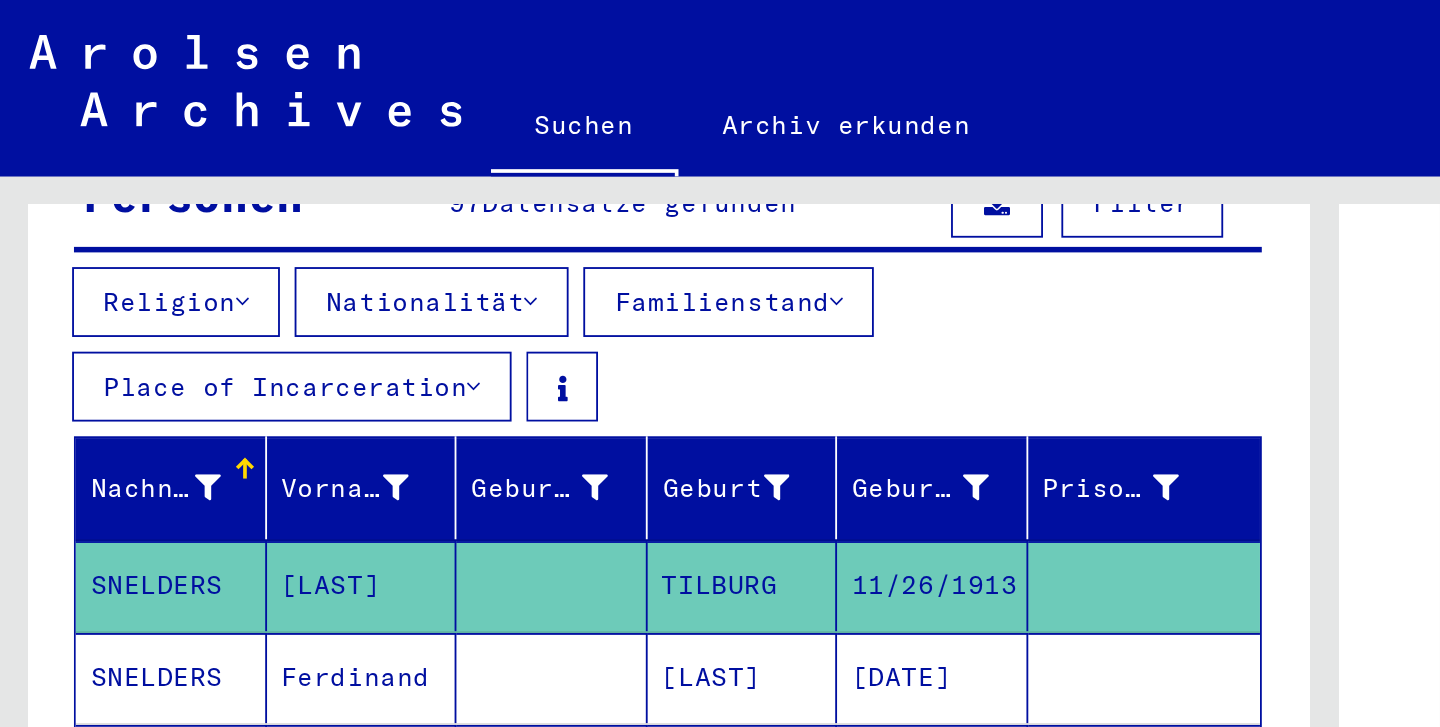 click at bounding box center (257, 210) 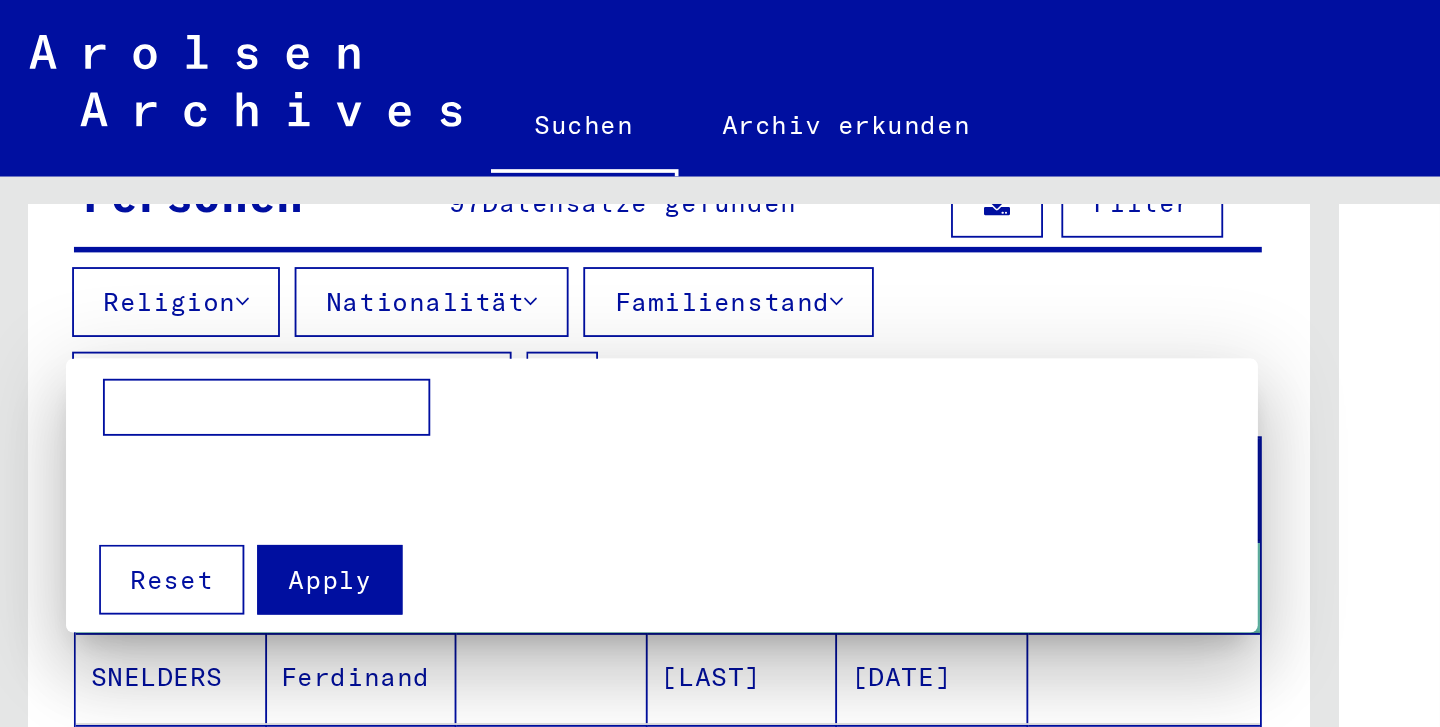 click at bounding box center (720, 363) 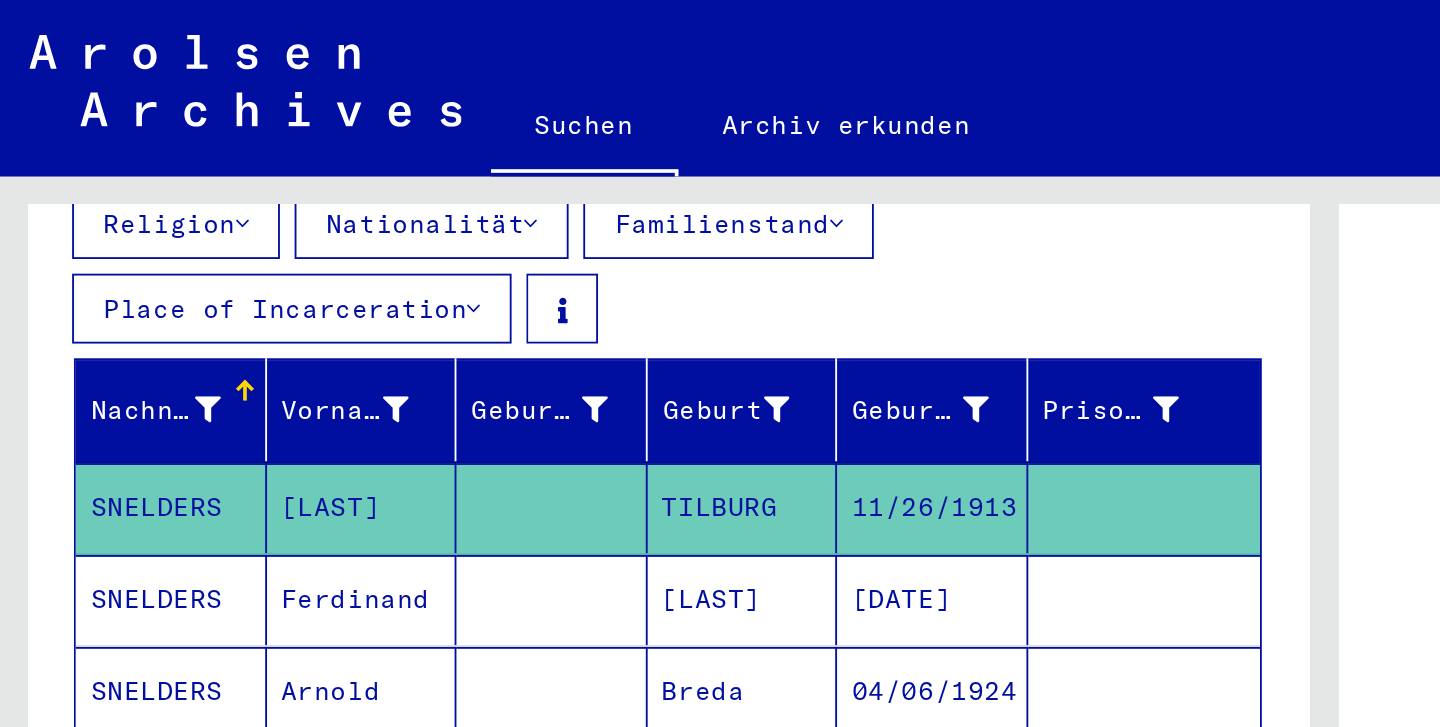 scroll, scrollTop: 339, scrollLeft: 0, axis: vertical 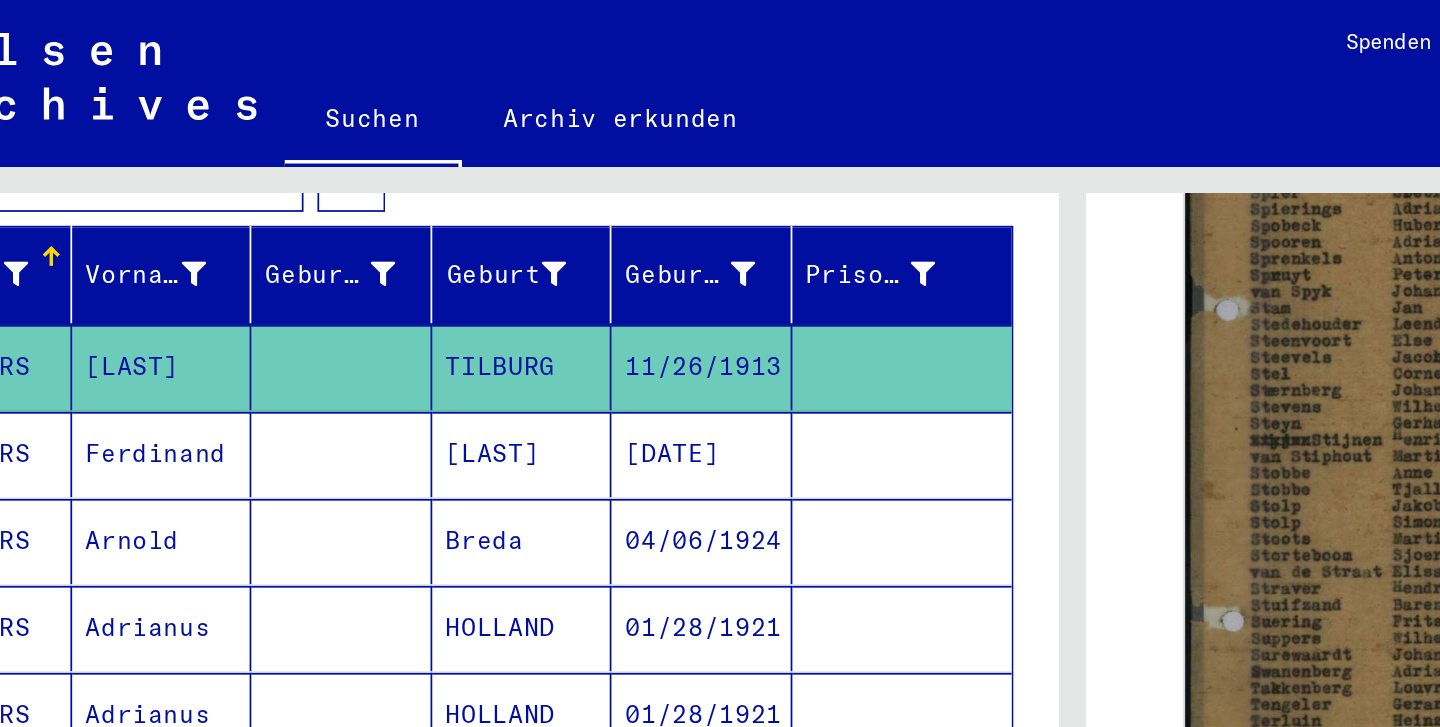 click on "SNELDERS" at bounding box center [93, 311] 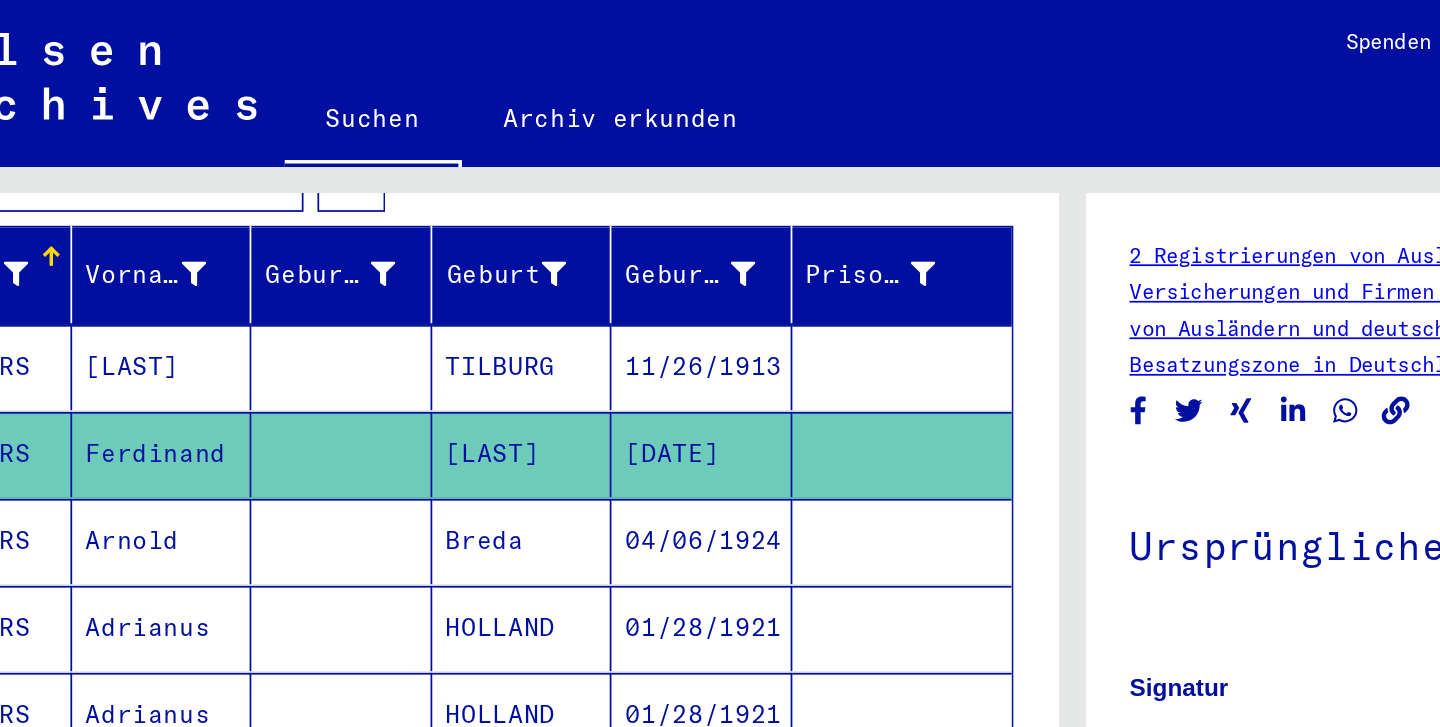 scroll, scrollTop: 397, scrollLeft: 0, axis: vertical 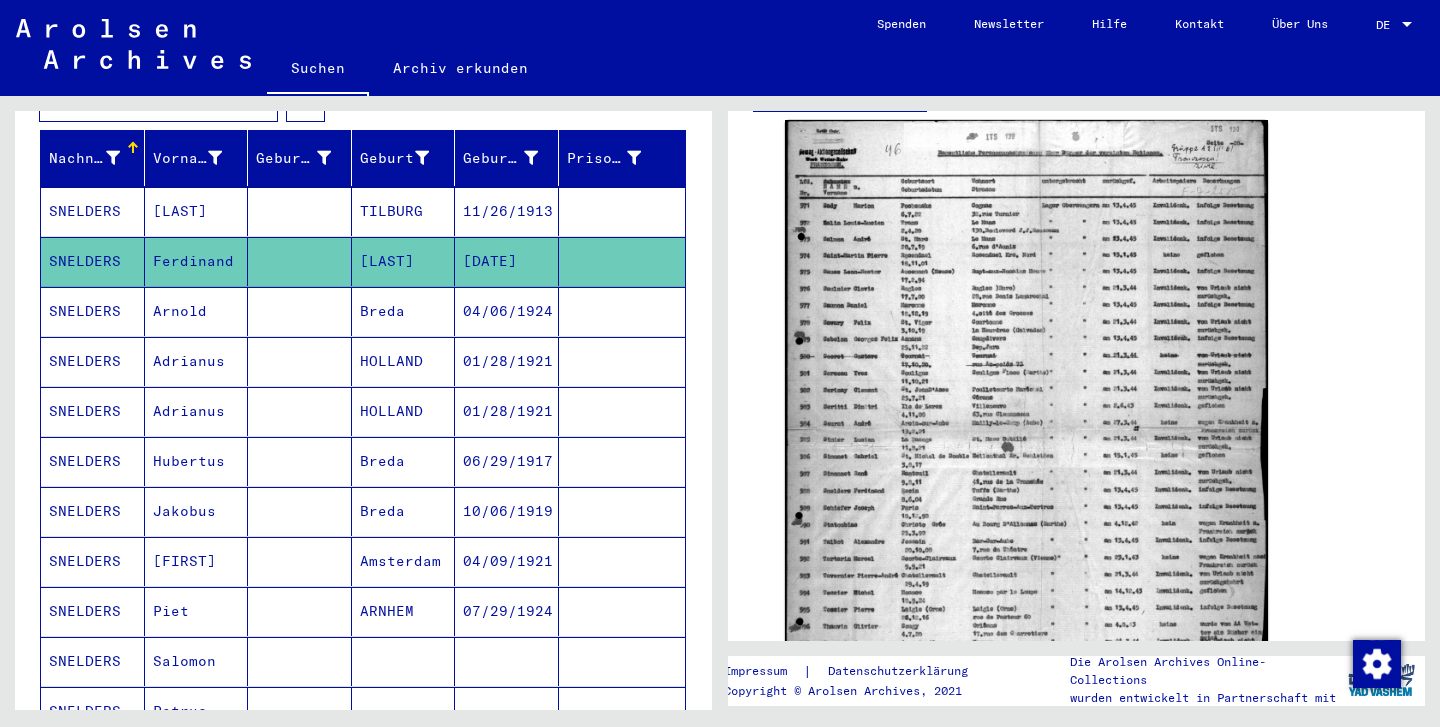 click on "SNELDERS" at bounding box center [93, 361] 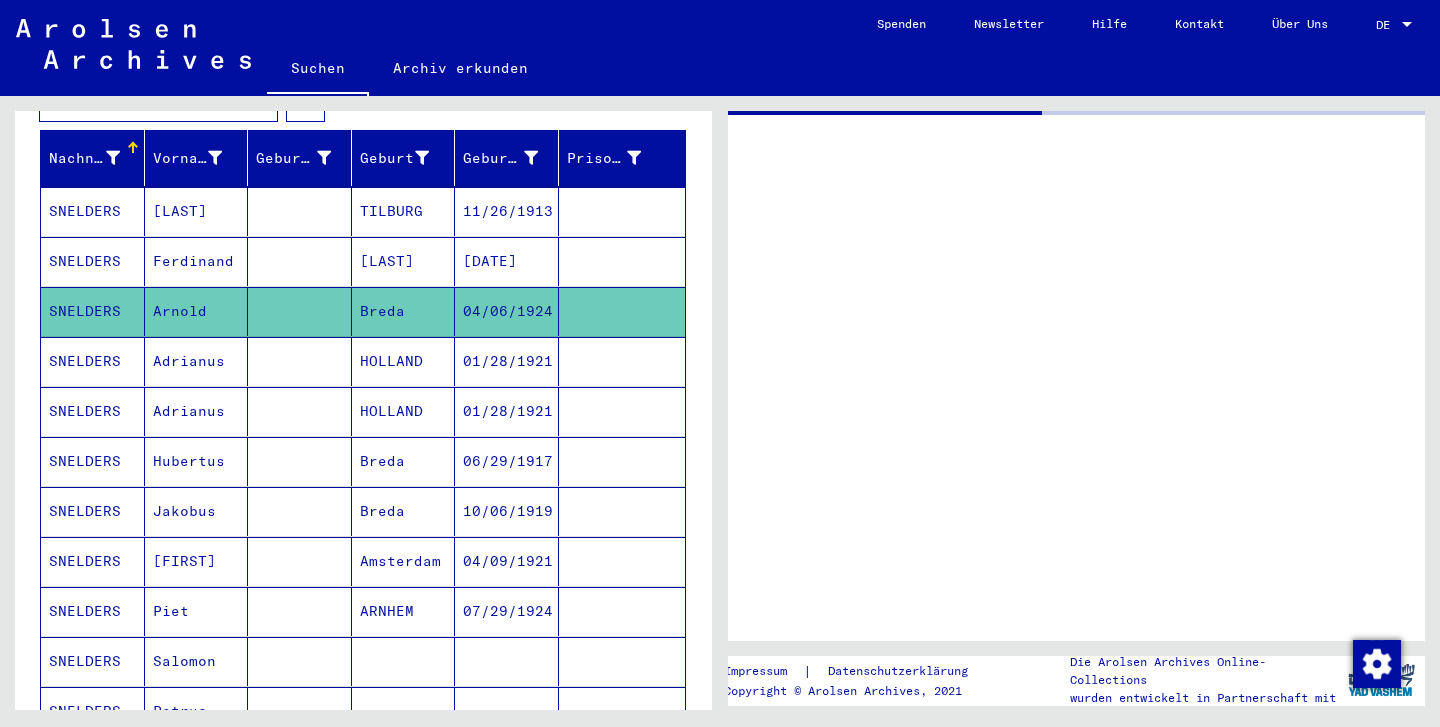 scroll, scrollTop: 0, scrollLeft: 0, axis: both 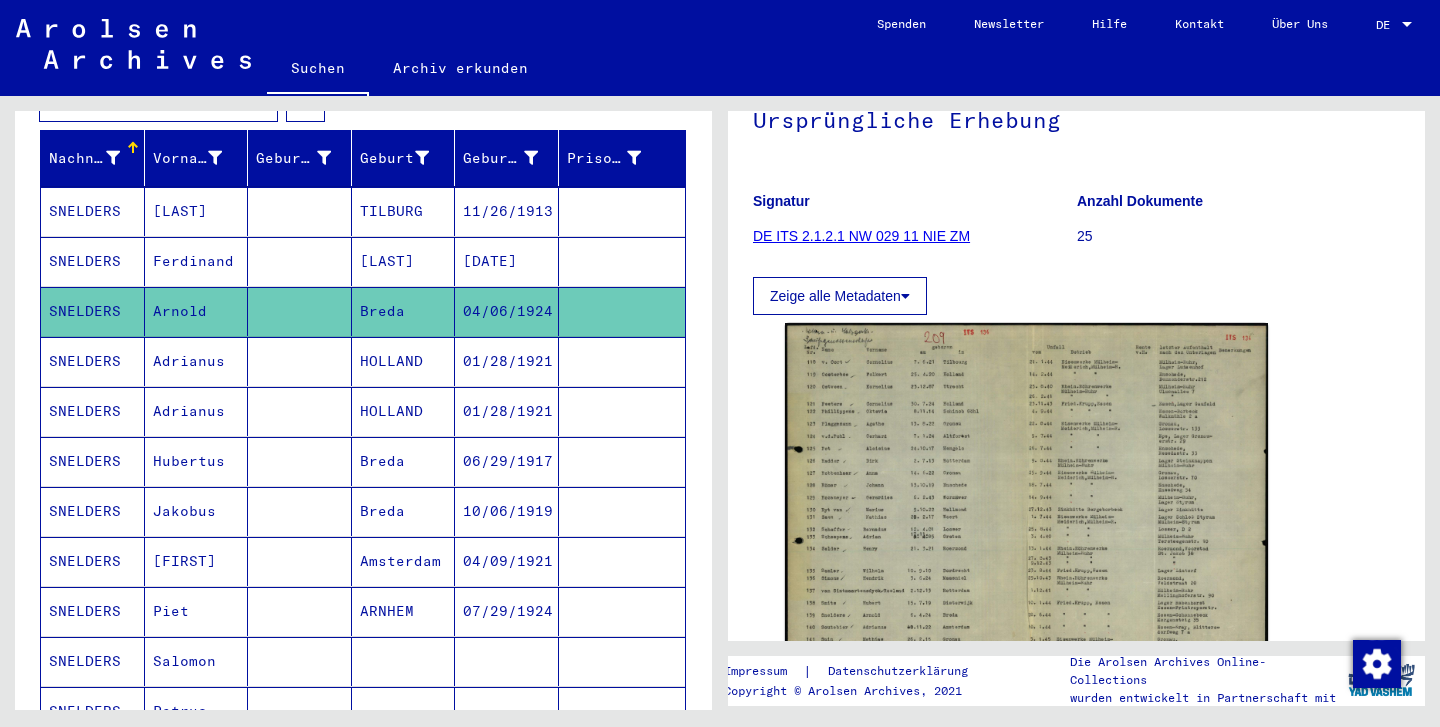 click 